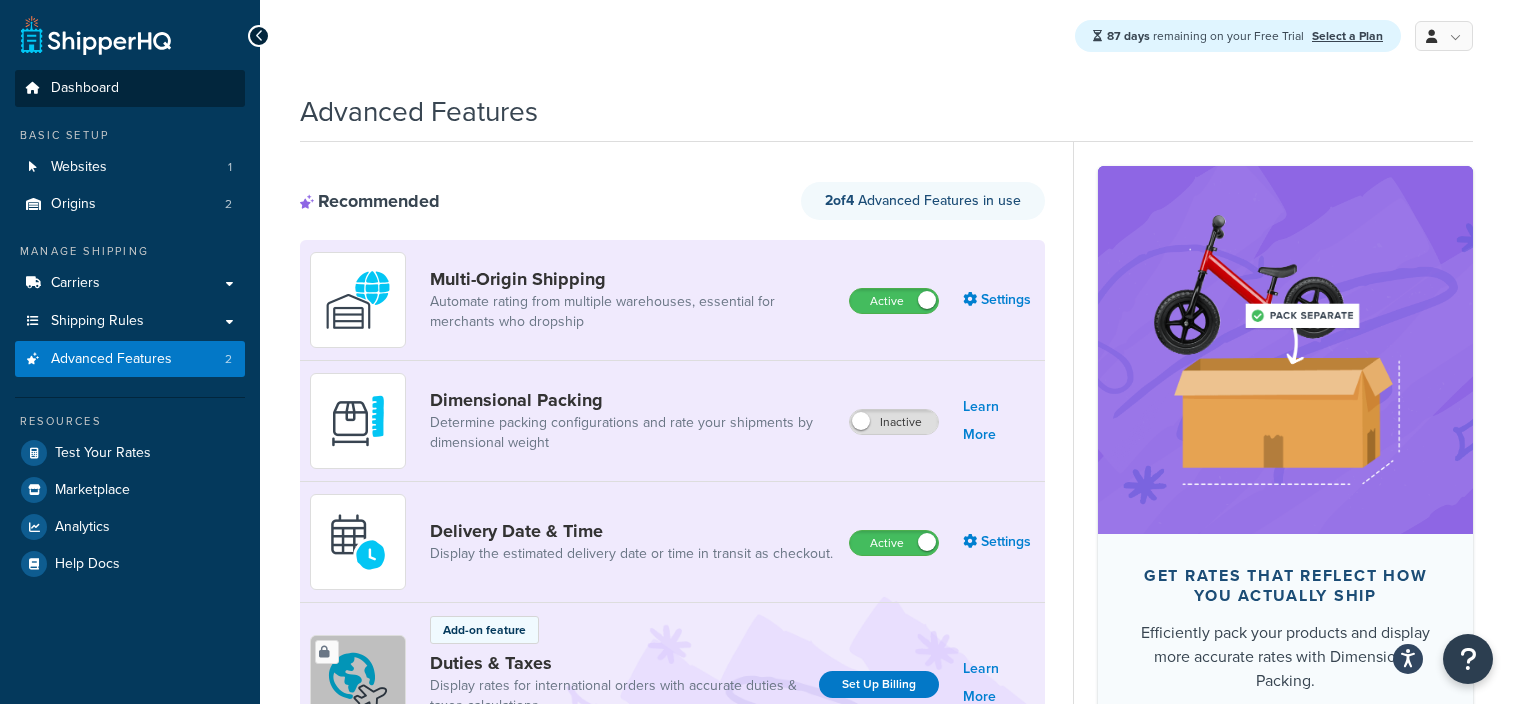 scroll, scrollTop: 0, scrollLeft: 0, axis: both 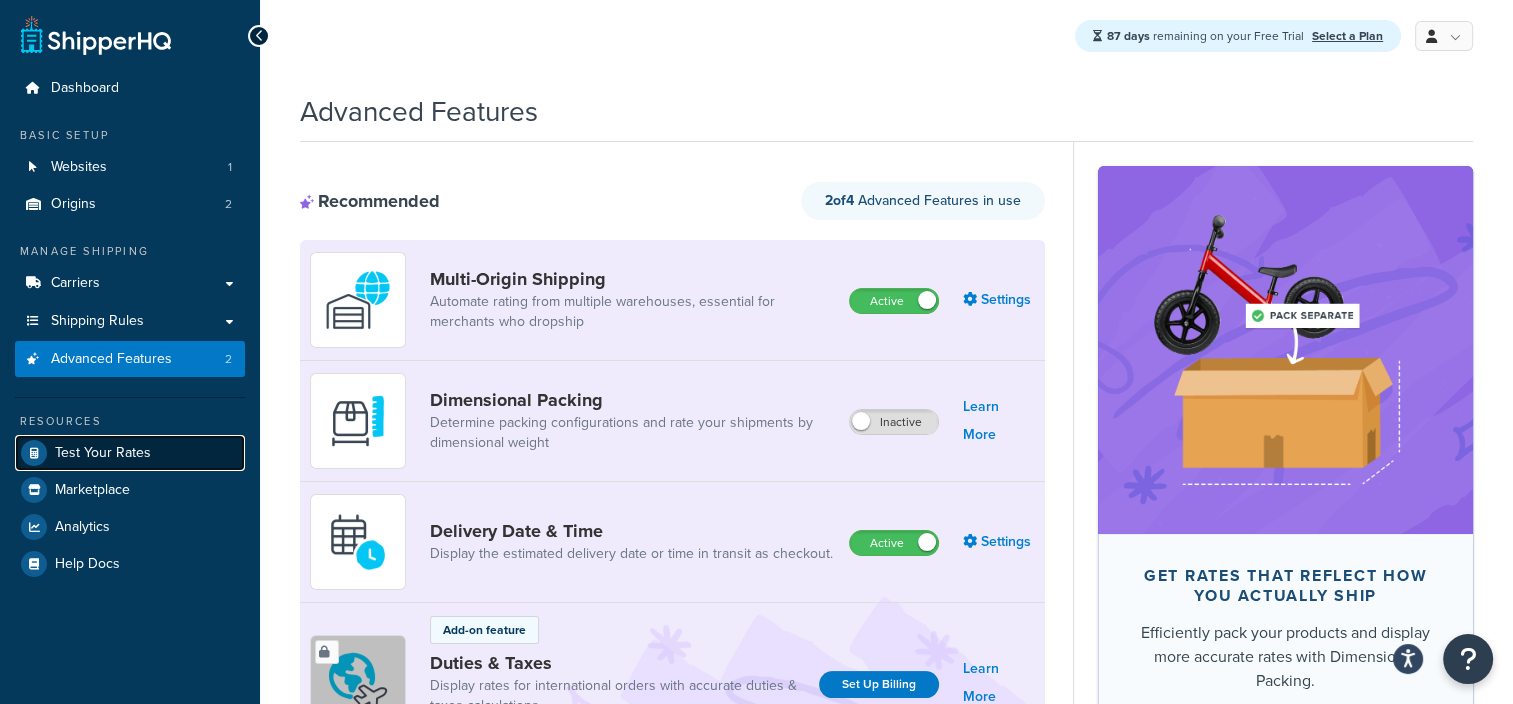 click on "Test Your Rates" at bounding box center [103, 453] 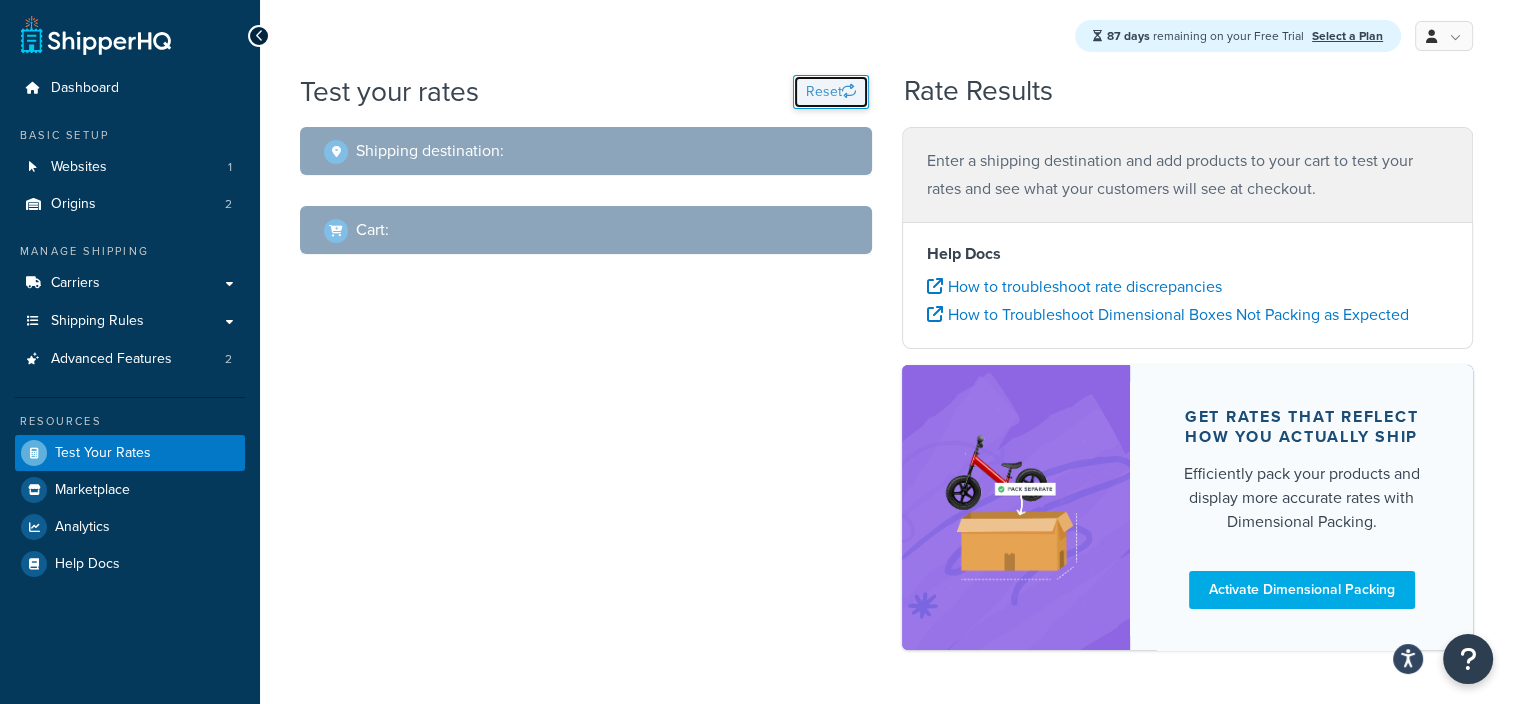 click on "Reset" at bounding box center [831, 92] 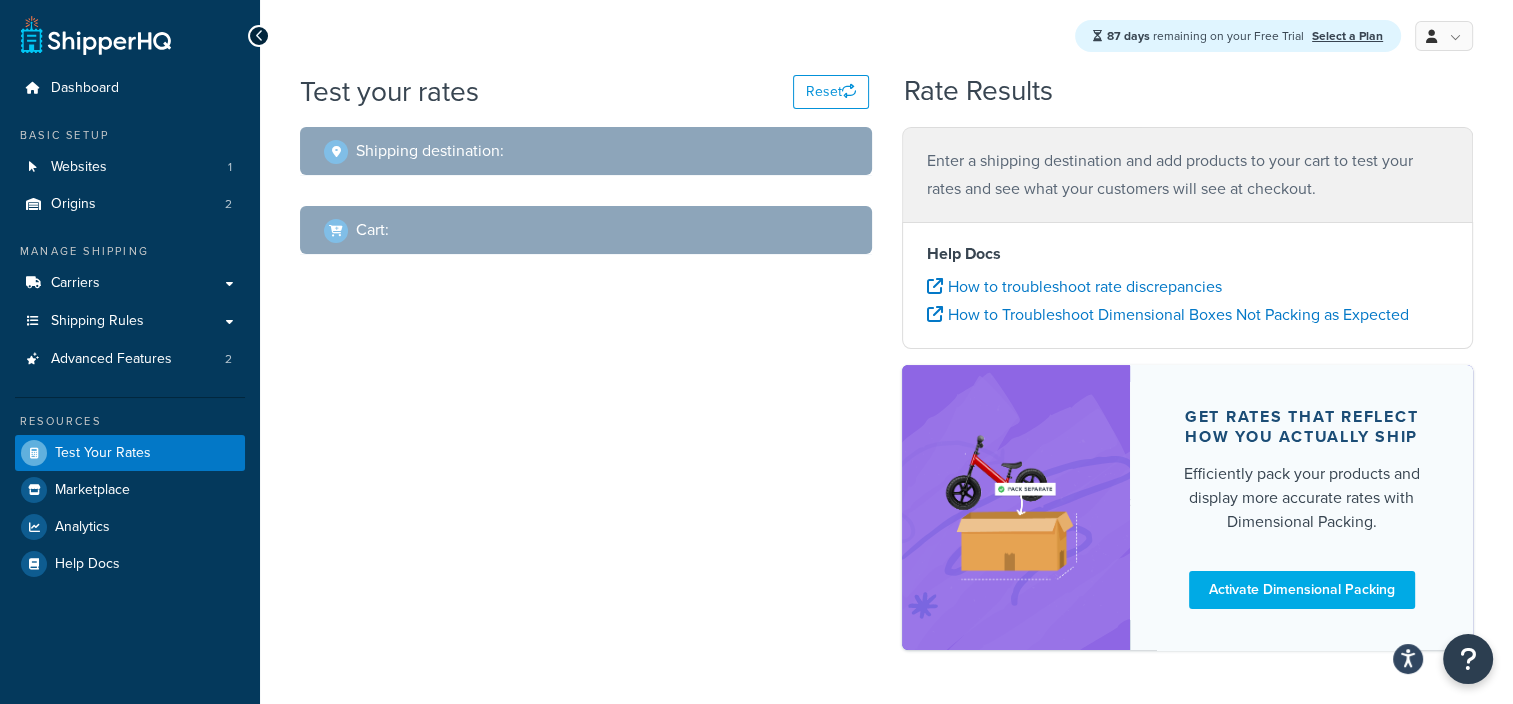 drag, startPoint x: 742, startPoint y: 142, endPoint x: 561, endPoint y: 144, distance: 181.01105 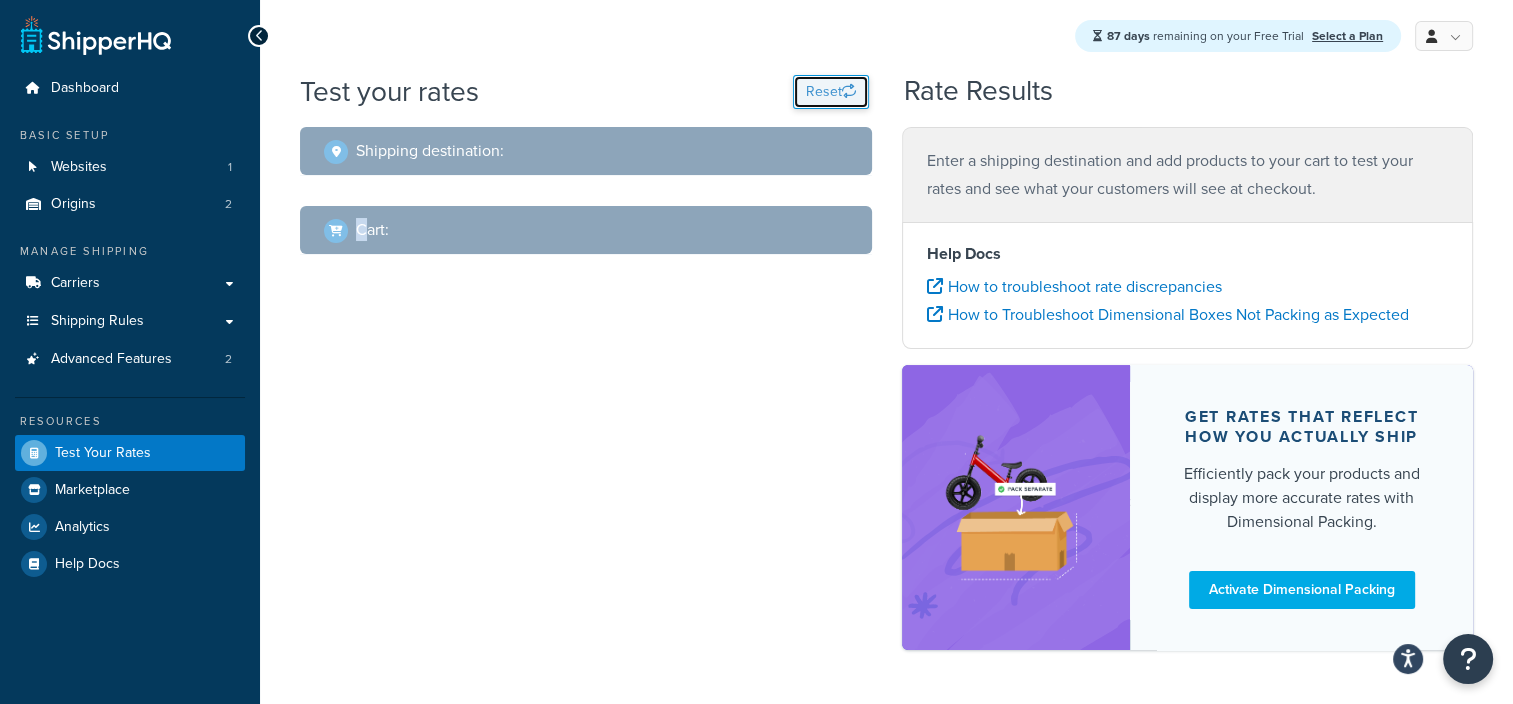 click at bounding box center [849, 91] 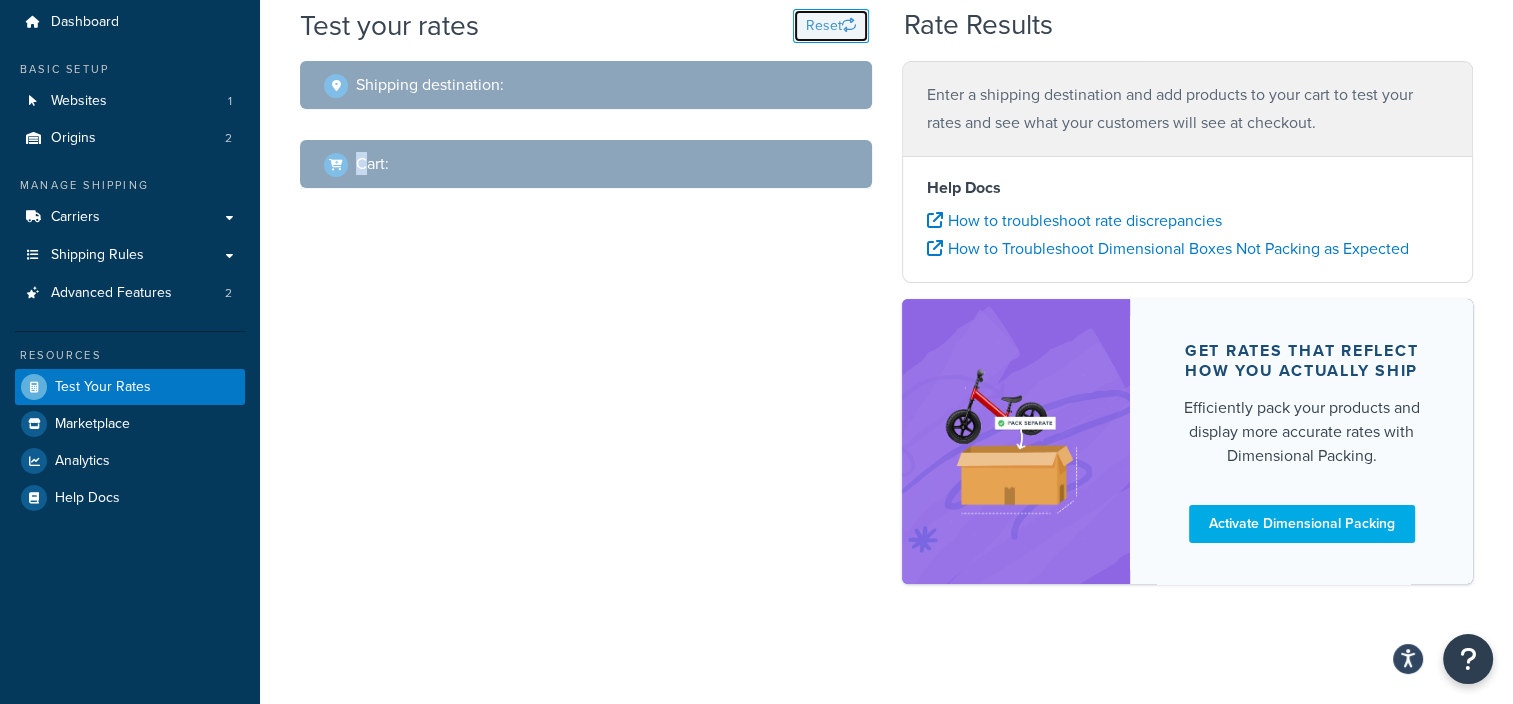 scroll, scrollTop: 0, scrollLeft: 0, axis: both 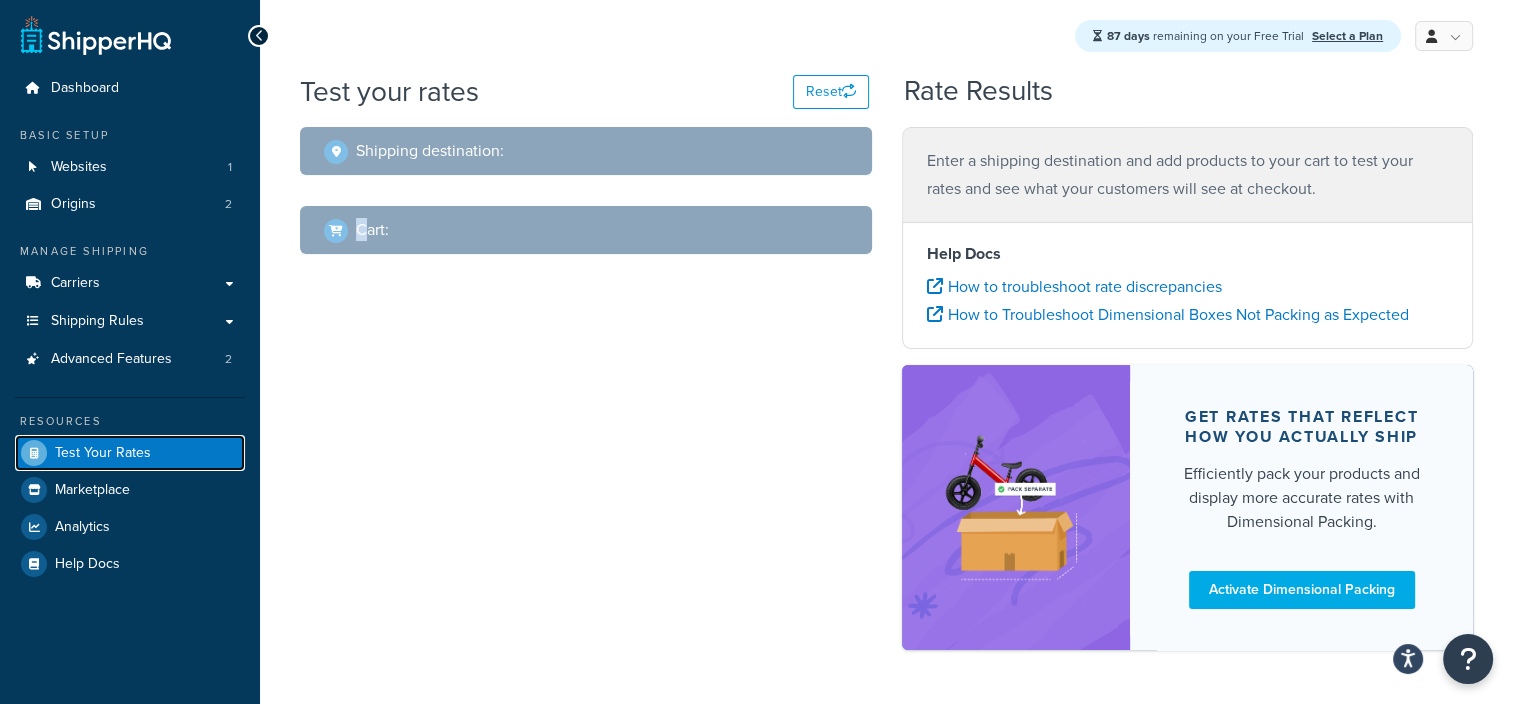click on "Test Your Rates" at bounding box center [103, 453] 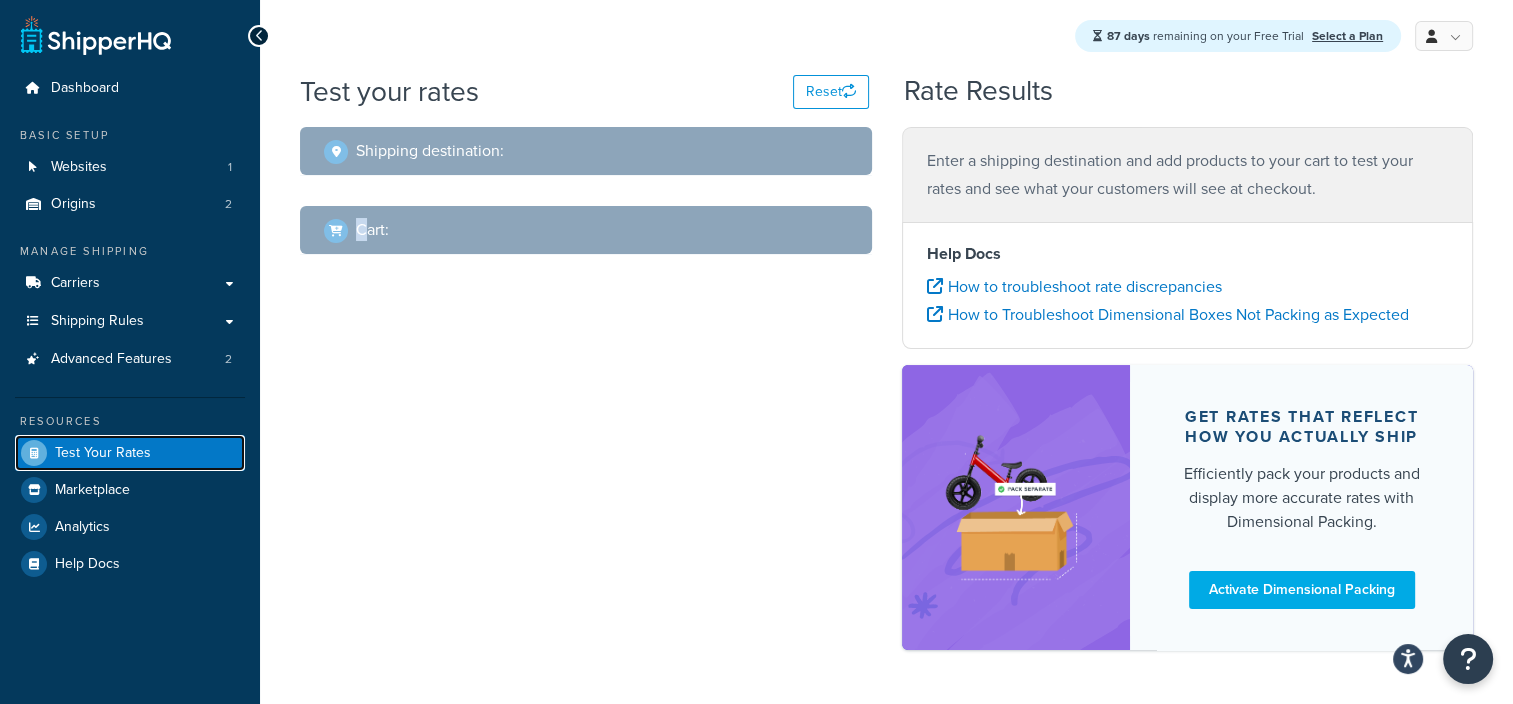 click on "Test Your Rates" at bounding box center (103, 453) 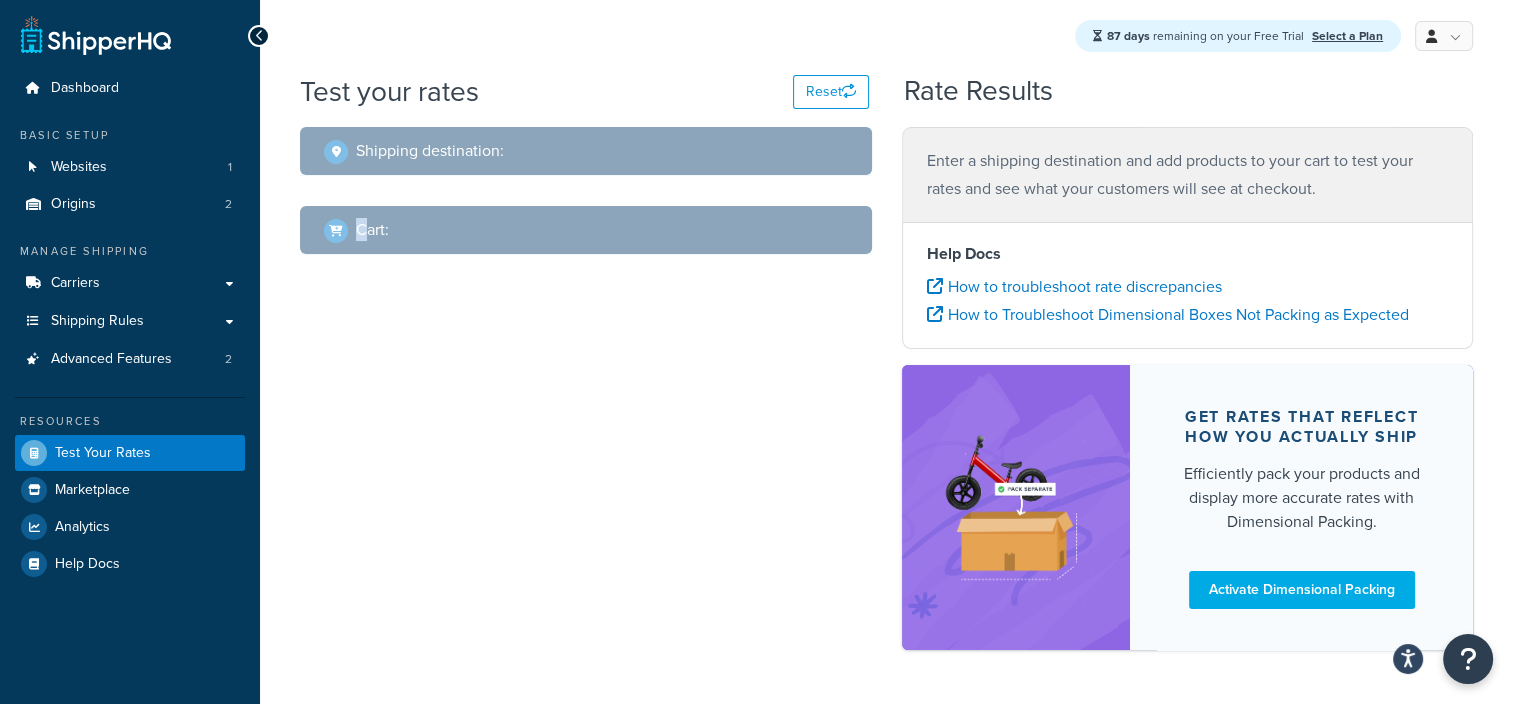 click on "Cart :" at bounding box center [372, 230] 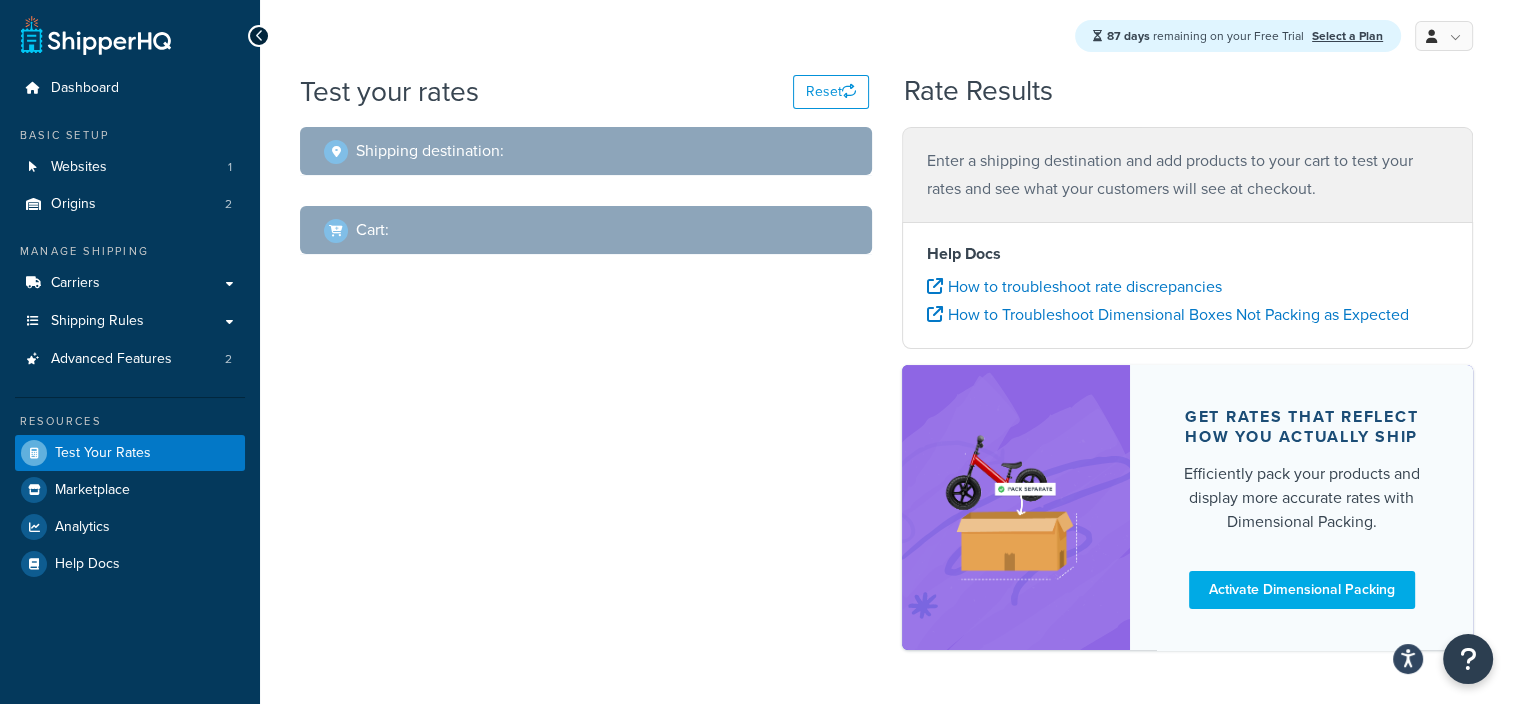 drag, startPoint x: 316, startPoint y: 194, endPoint x: 321, endPoint y: 184, distance: 11.18034 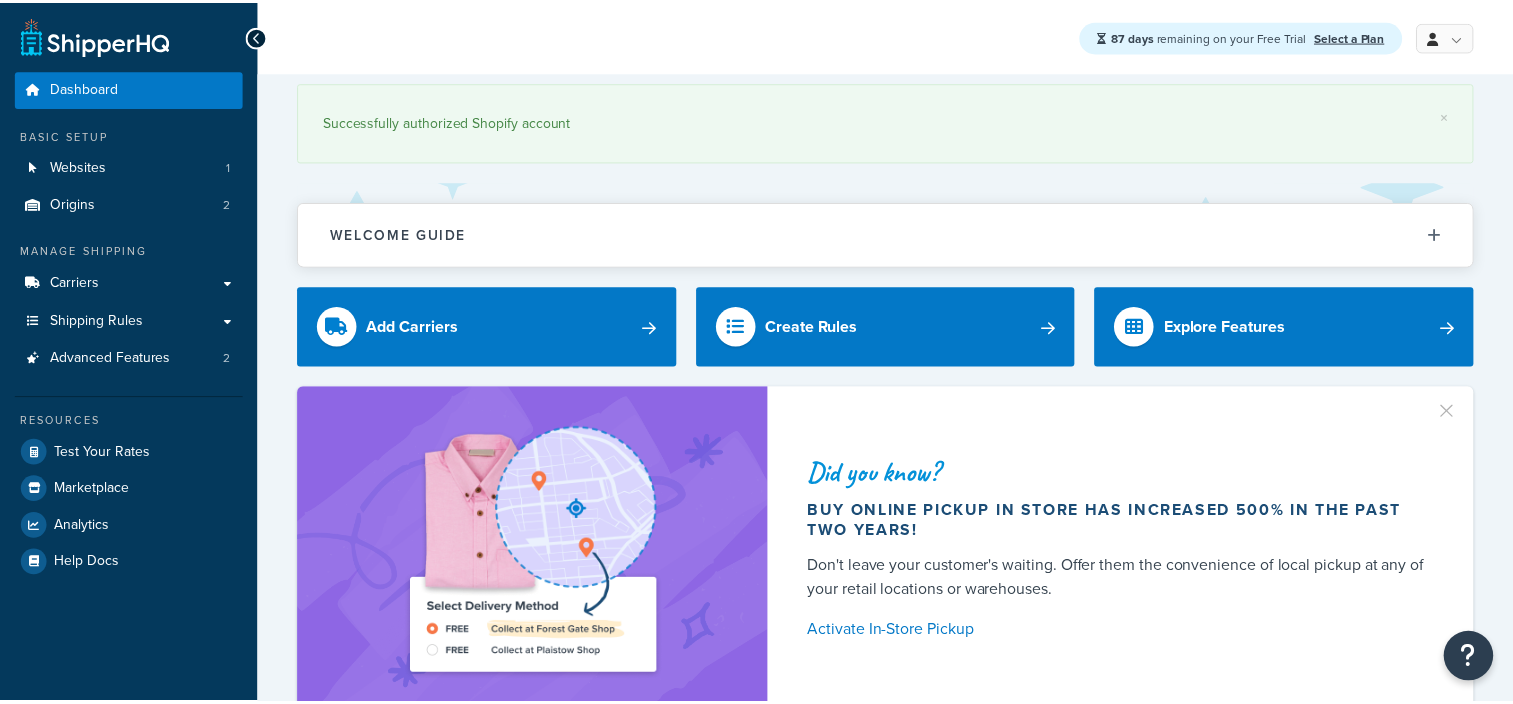 scroll, scrollTop: 0, scrollLeft: 0, axis: both 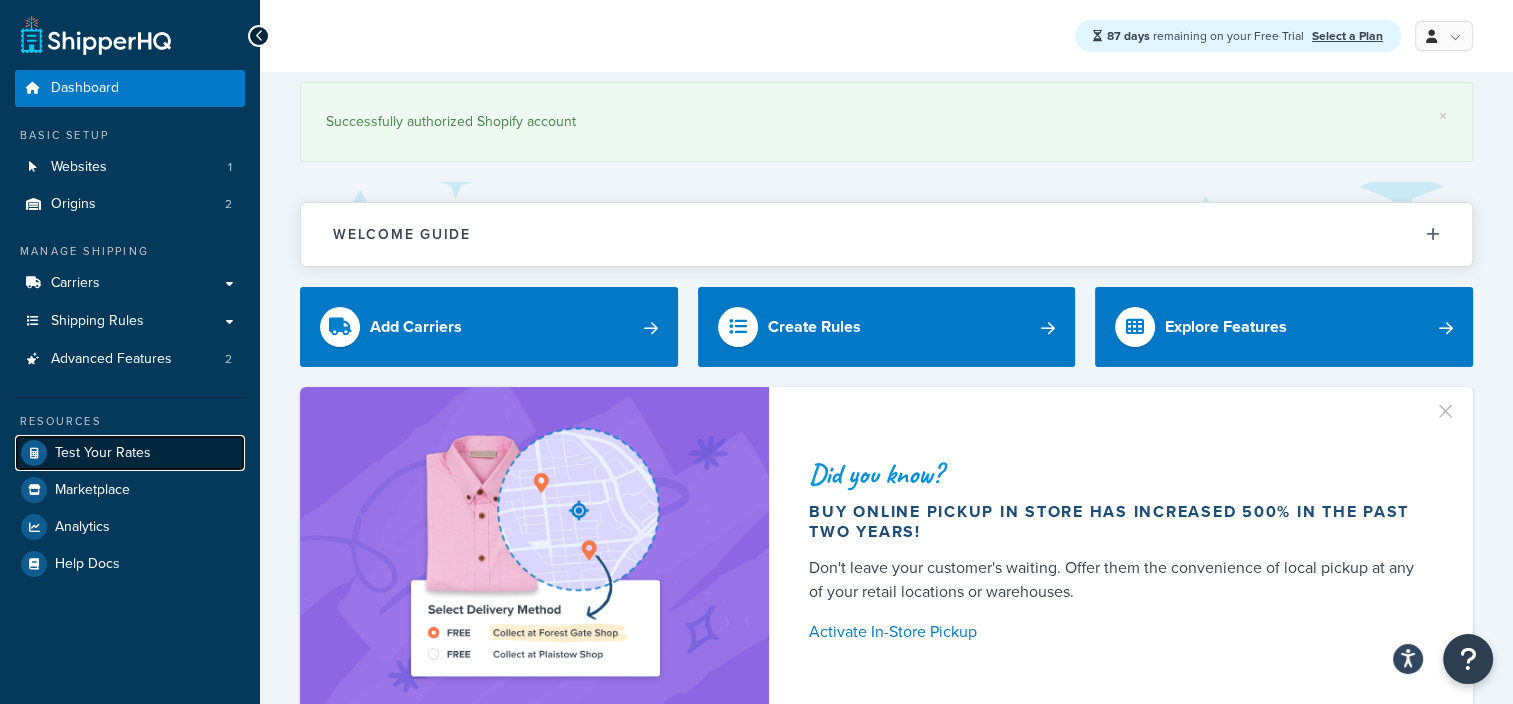 click on "Test Your Rates" at bounding box center [130, 453] 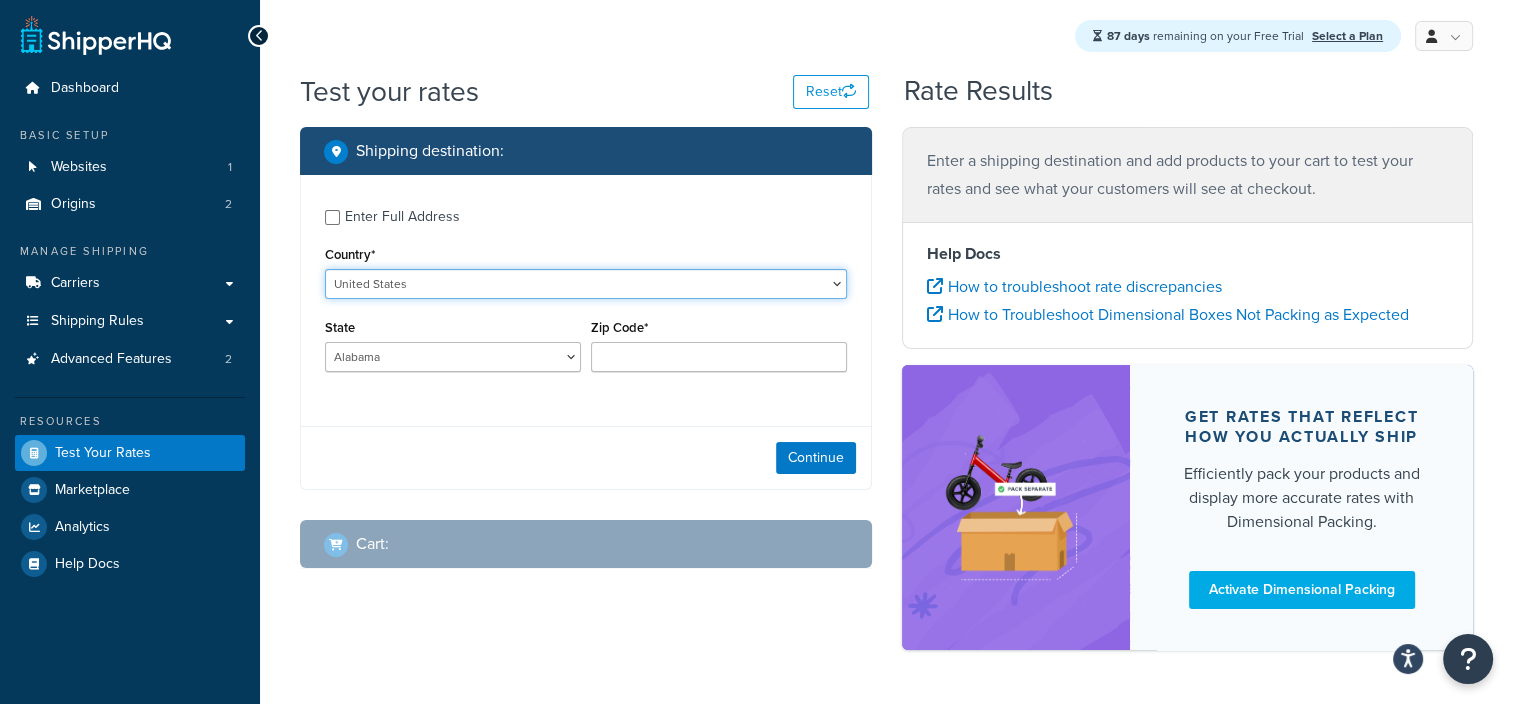 click on "United States  United Kingdom  Afghanistan  Åland Islands  Albania  Algeria  American Samoa  Andorra  Angola  Anguilla  Antarctica  Antigua and Barbuda  Argentina  Armenia  Aruba  Australia  Austria  Azerbaijan  Bahamas  Bahrain  Bangladesh  Barbados  Belarus  Belgium  Belize  Benin  Bermuda  Bhutan  Bolivia  Bonaire, Sint Eustatius and Saba  Bosnia and Herzegovina  Botswana  Bouvet Island  Brazil  British Indian Ocean Territory  Brunei Darussalam  Bulgaria  Burkina Faso  Burundi  Cambodia  Cameroon  Canada  Cape Verde  Cayman Islands  Central African Republic  Chad  Chile  China  Christmas Island  Cocos (Keeling) Islands  Colombia  Comoros  Congo  Congo, The Democratic Republic of the  Cook Islands  Costa Rica  Côte d'Ivoire  Croatia  Cuba  Curacao  Cyprus  Czech Republic  Denmark  Djibouti  Dominica  Dominican Republic  Ecuador  Egypt  El Salvador  Equatorial Guinea  Eritrea  Estonia  Ethiopia  Falkland Islands (Malvinas)  Faroe Islands  Fiji  Finland  France  French Guiana  French Polynesia  Gabon  Guam" at bounding box center (586, 284) 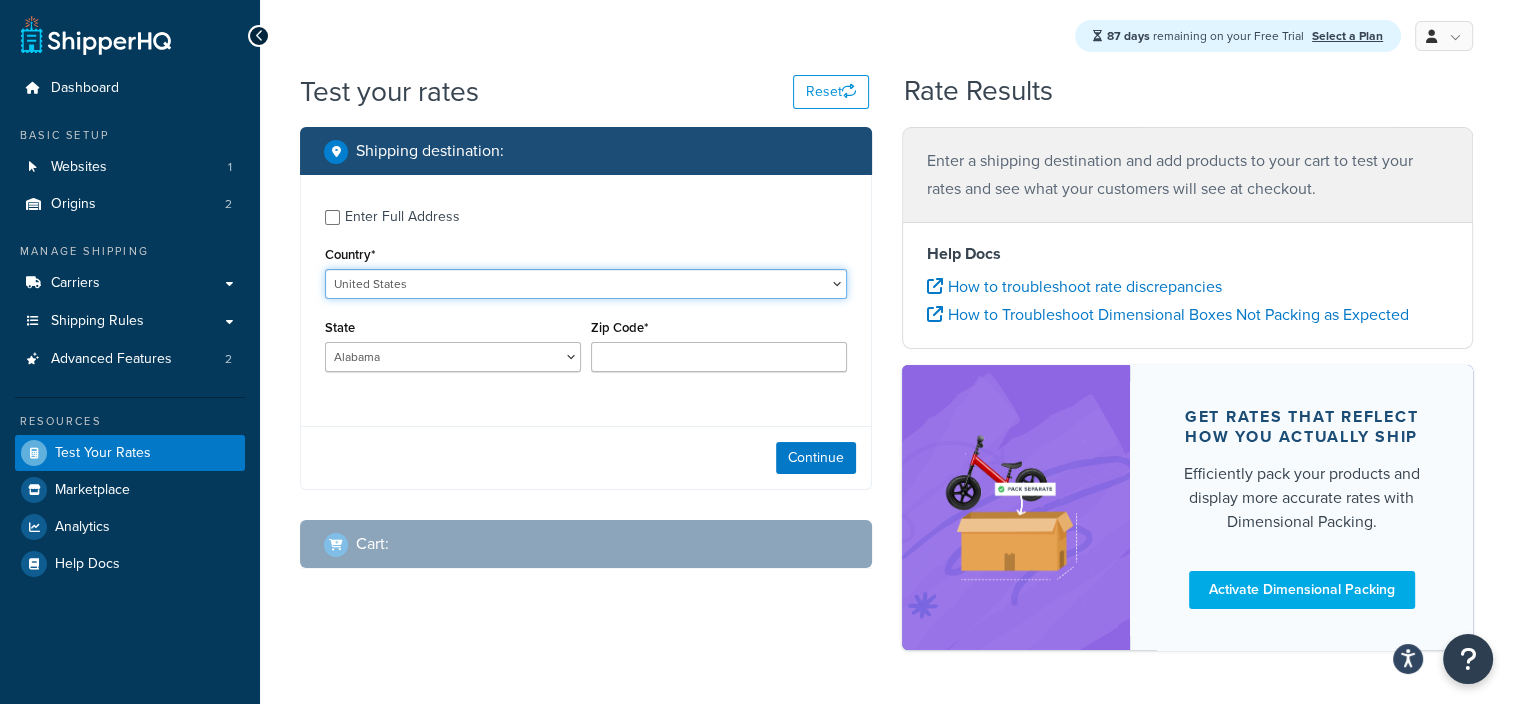 select on "GB" 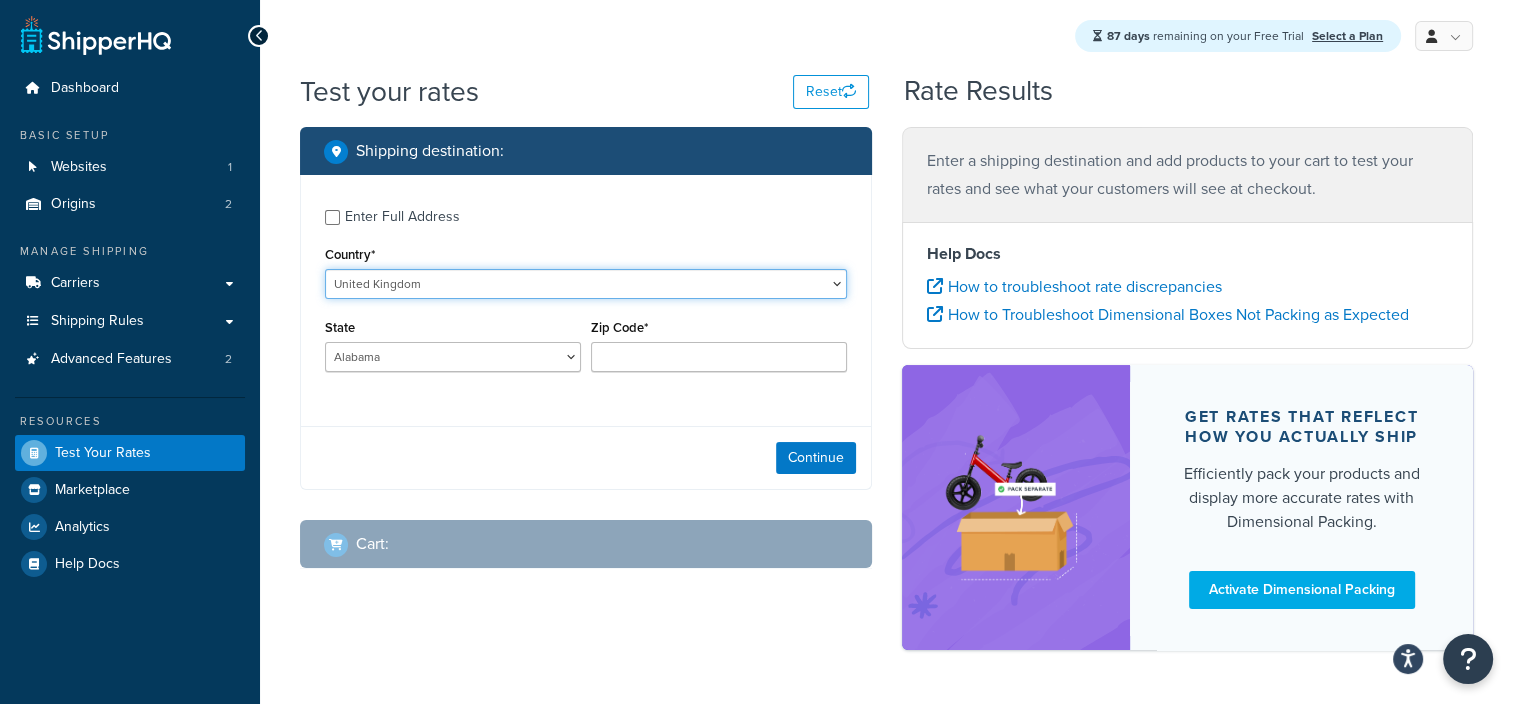 click on "United States  United Kingdom  Afghanistan  Åland Islands  Albania  Algeria  American Samoa  Andorra  Angola  Anguilla  Antarctica  Antigua and Barbuda  Argentina  Armenia  Aruba  Australia  Austria  Azerbaijan  Bahamas  Bahrain  Bangladesh  Barbados  Belarus  Belgium  Belize  Benin  Bermuda  Bhutan  Bolivia  Bonaire, Sint Eustatius and Saba  Bosnia and Herzegovina  Botswana  Bouvet Island  Brazil  British Indian Ocean Territory  Brunei Darussalam  Bulgaria  Burkina Faso  Burundi  Cambodia  Cameroon  Canada  Cape Verde  Cayman Islands  Central African Republic  Chad  Chile  China  Christmas Island  Cocos (Keeling) Islands  Colombia  Comoros  Congo  Congo, The Democratic Republic of the  Cook Islands  Costa Rica  Côte d'Ivoire  Croatia  Cuba  Curacao  Cyprus  Czech Republic  Denmark  Djibouti  Dominica  Dominican Republic  Ecuador  Egypt  El Salvador  Equatorial Guinea  Eritrea  Estonia  Ethiopia  Falkland Islands (Malvinas)  Faroe Islands  Fiji  Finland  France  French Guiana  French Polynesia  Gabon  Guam" at bounding box center (586, 284) 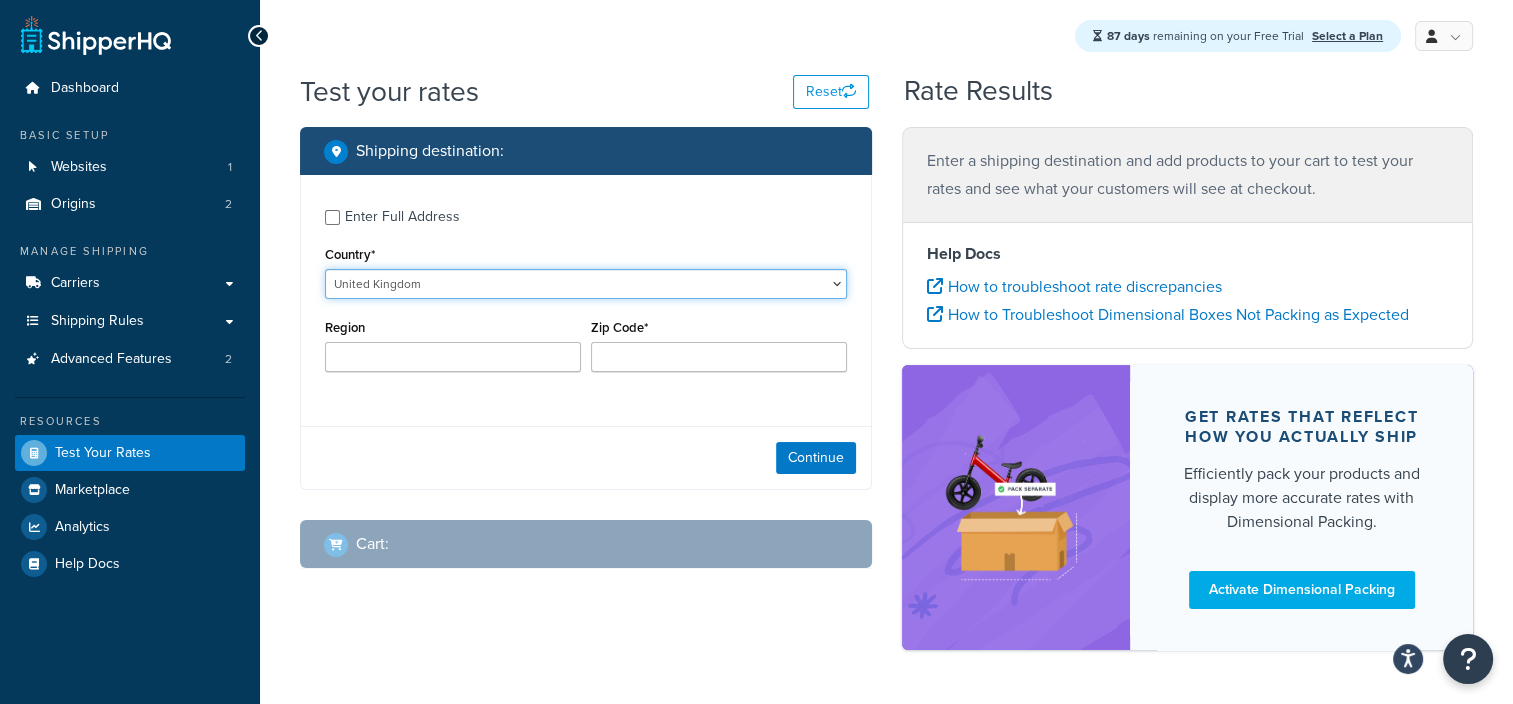 type on "AL" 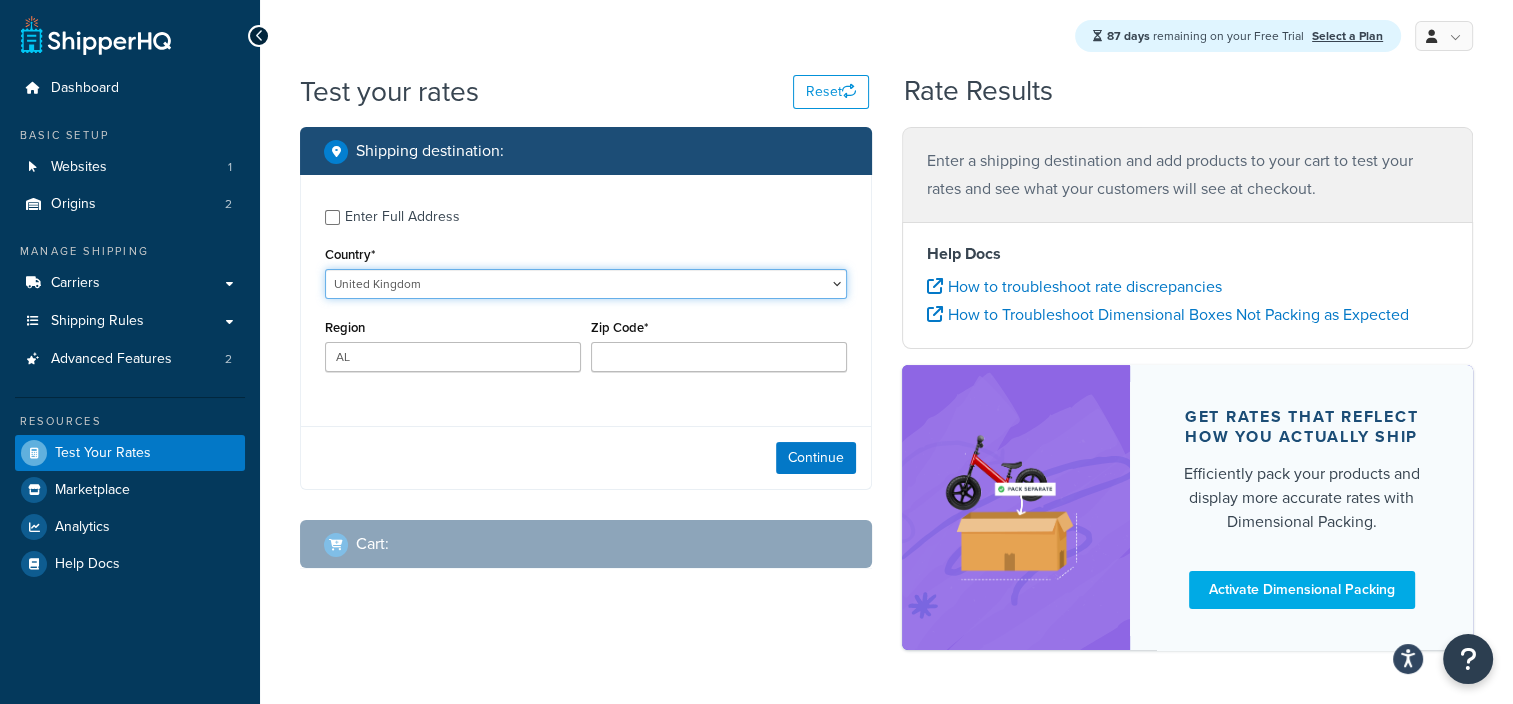 type 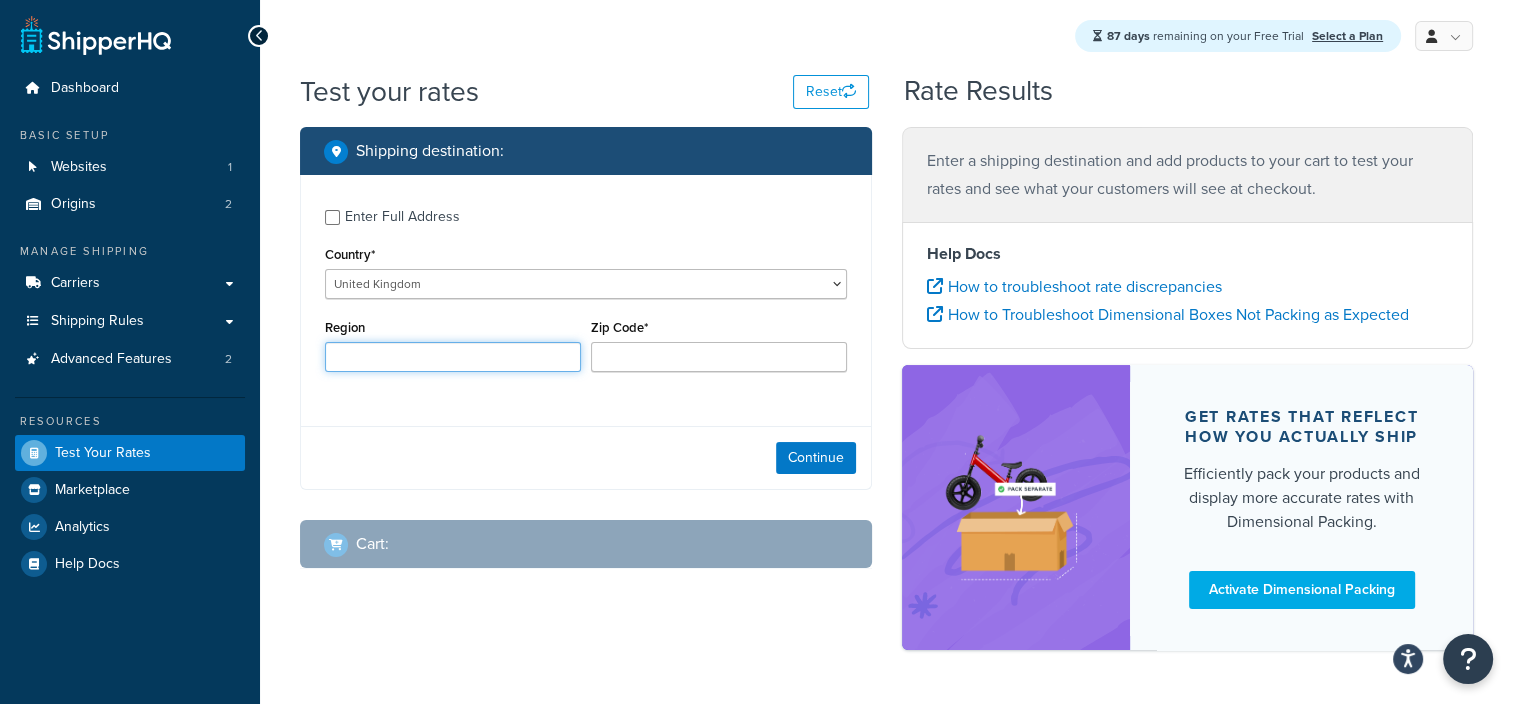 click on "Region" at bounding box center (453, 357) 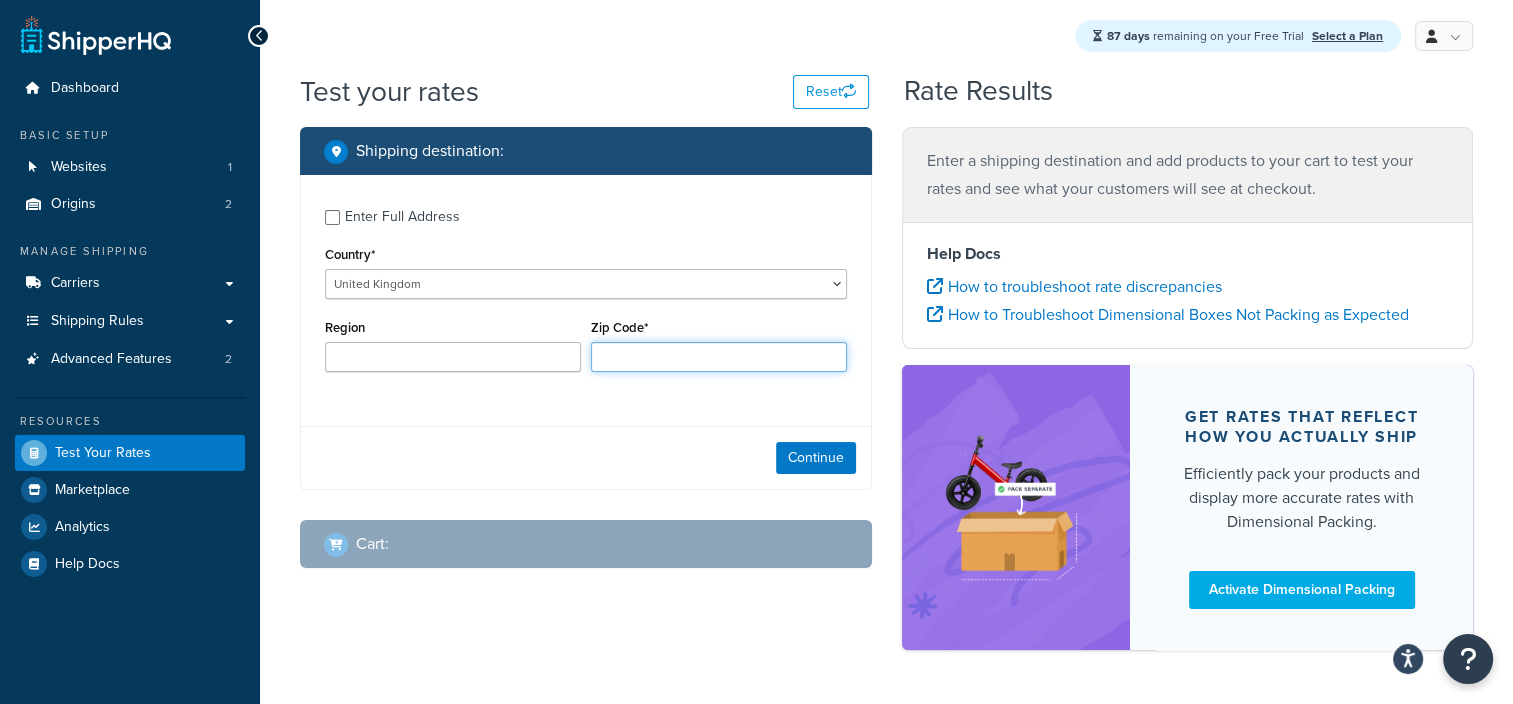 click on "Zip Code*" at bounding box center [719, 357] 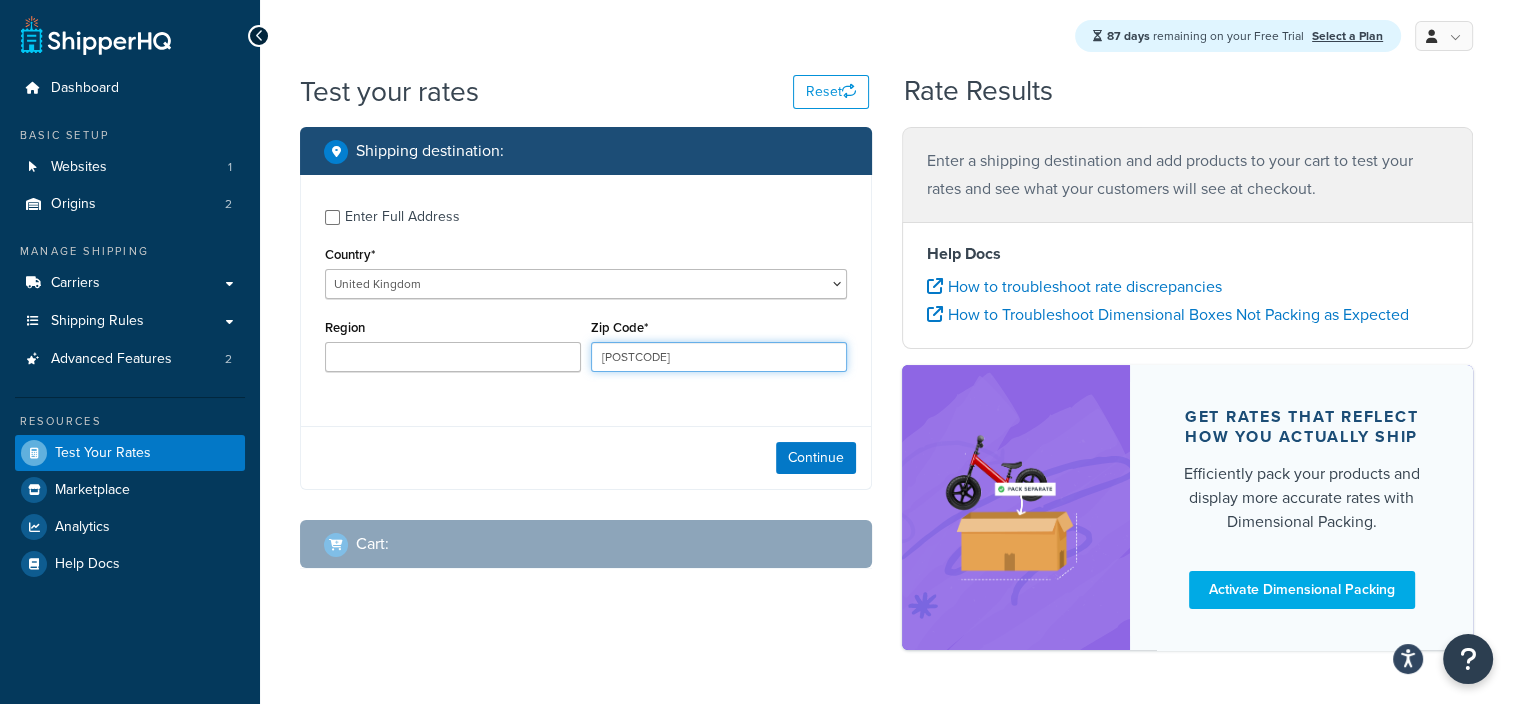 type on "WA7 6UN" 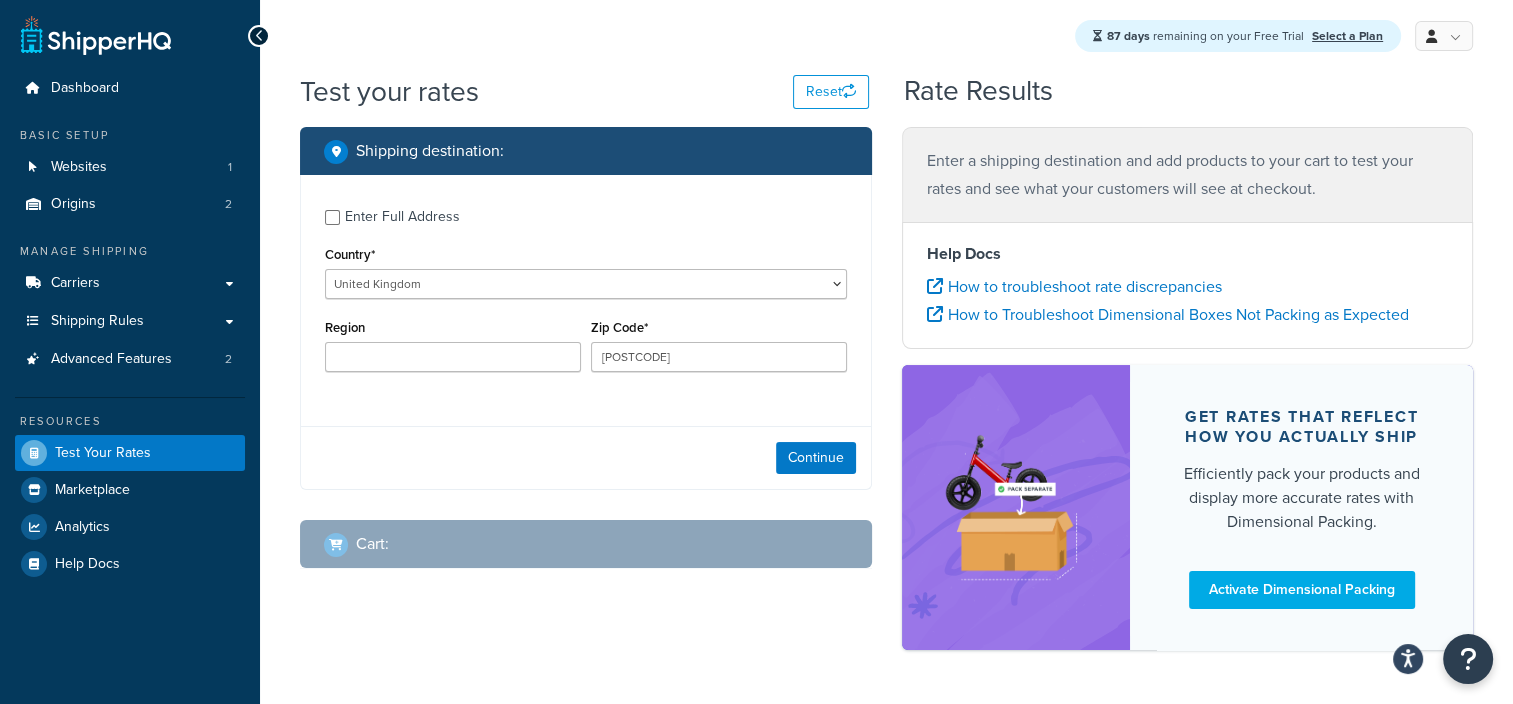 click on "Continue" at bounding box center (586, 457) 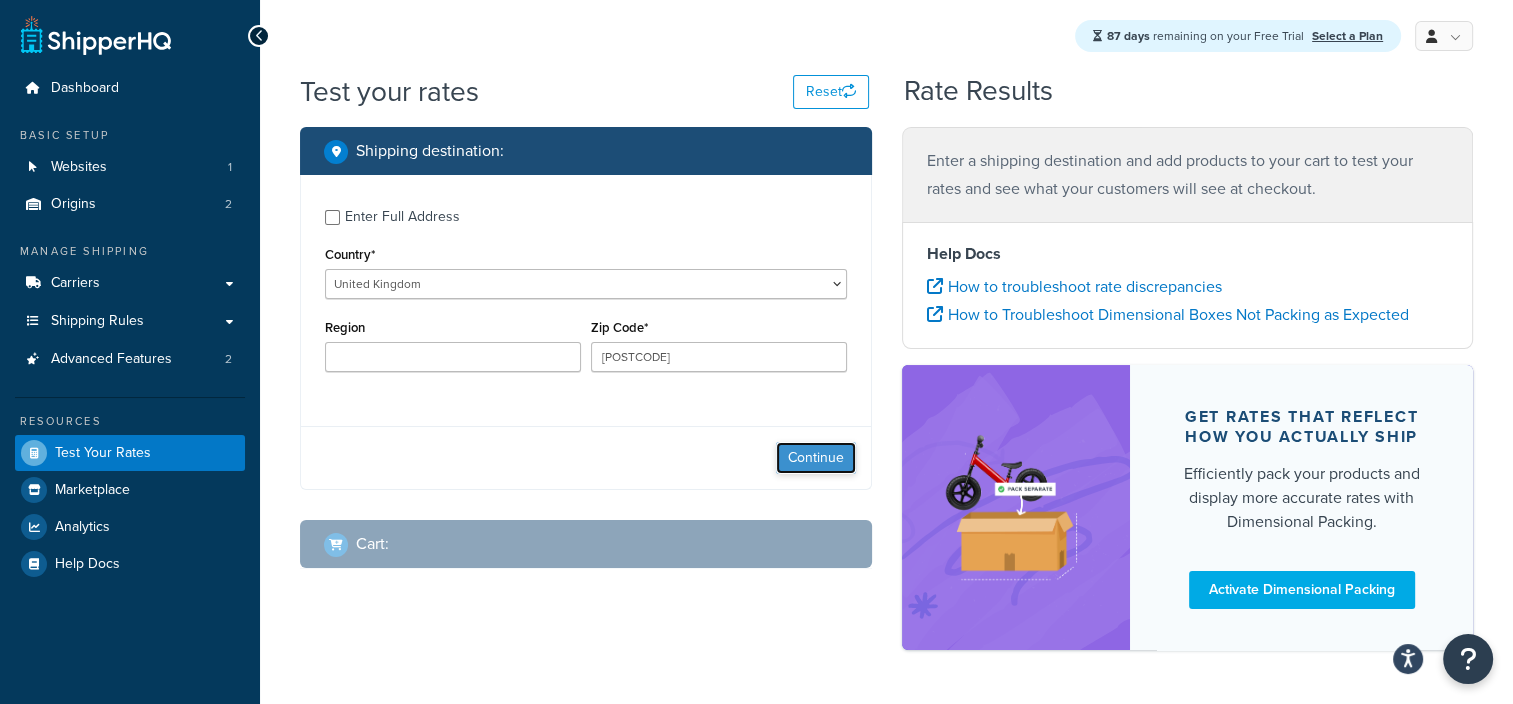 click on "Continue" at bounding box center [816, 458] 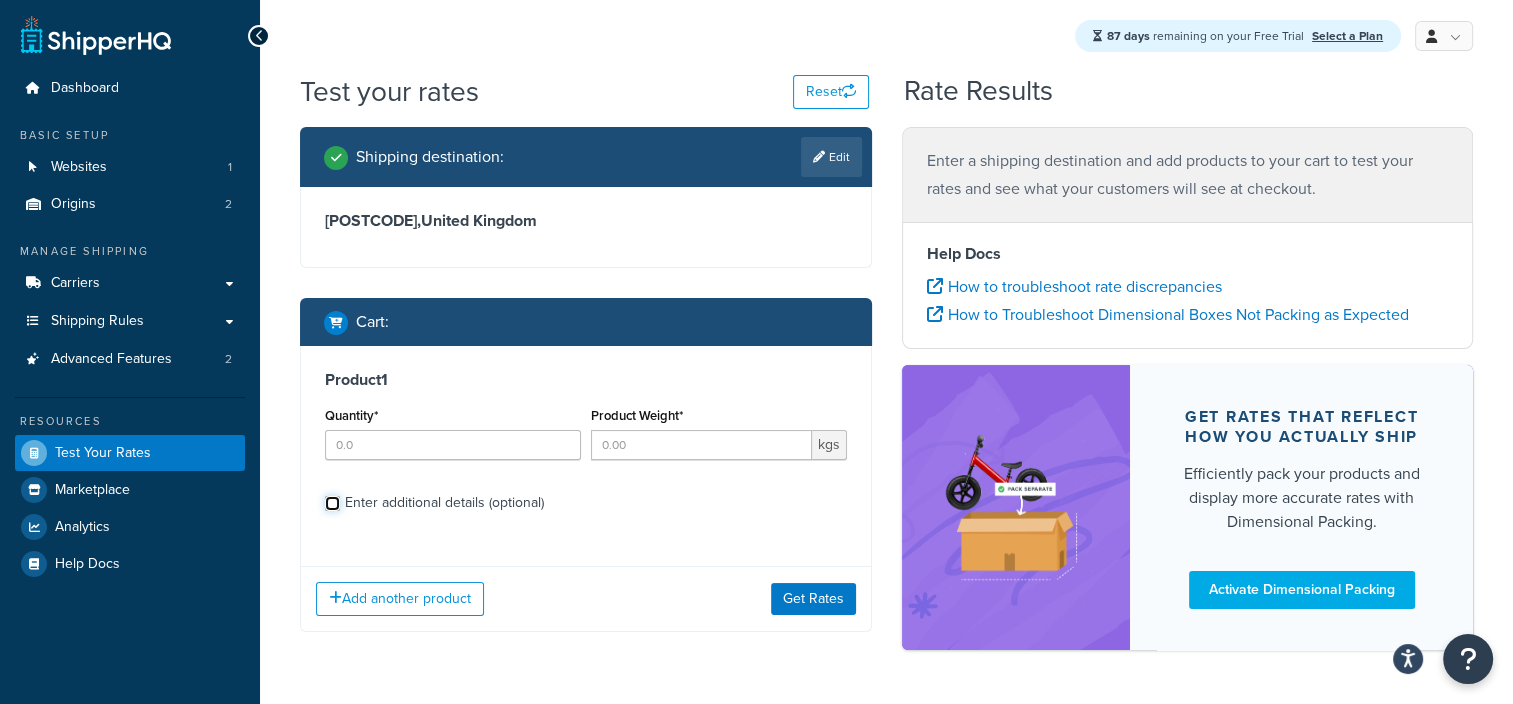 drag, startPoint x: 326, startPoint y: 508, endPoint x: 345, endPoint y: 487, distance: 28.319605 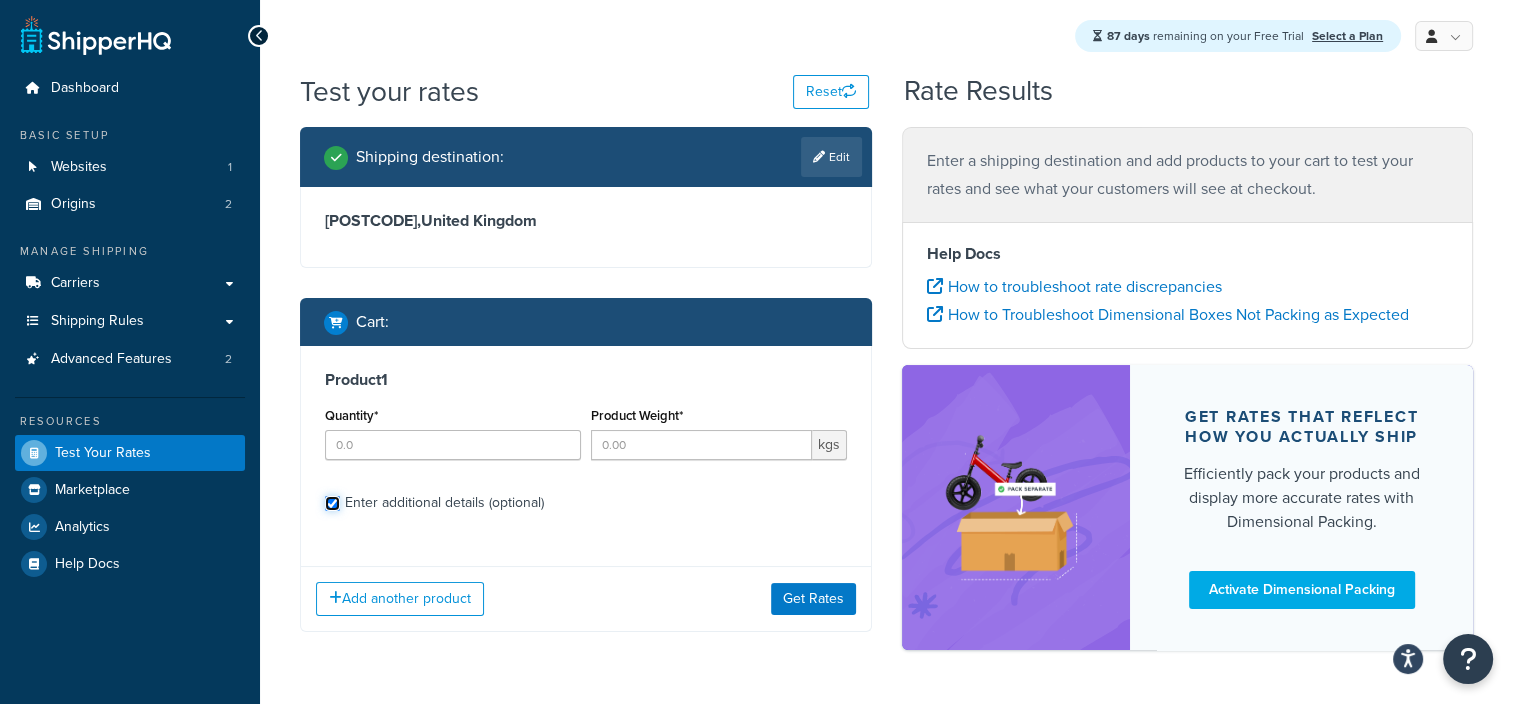 checkbox on "true" 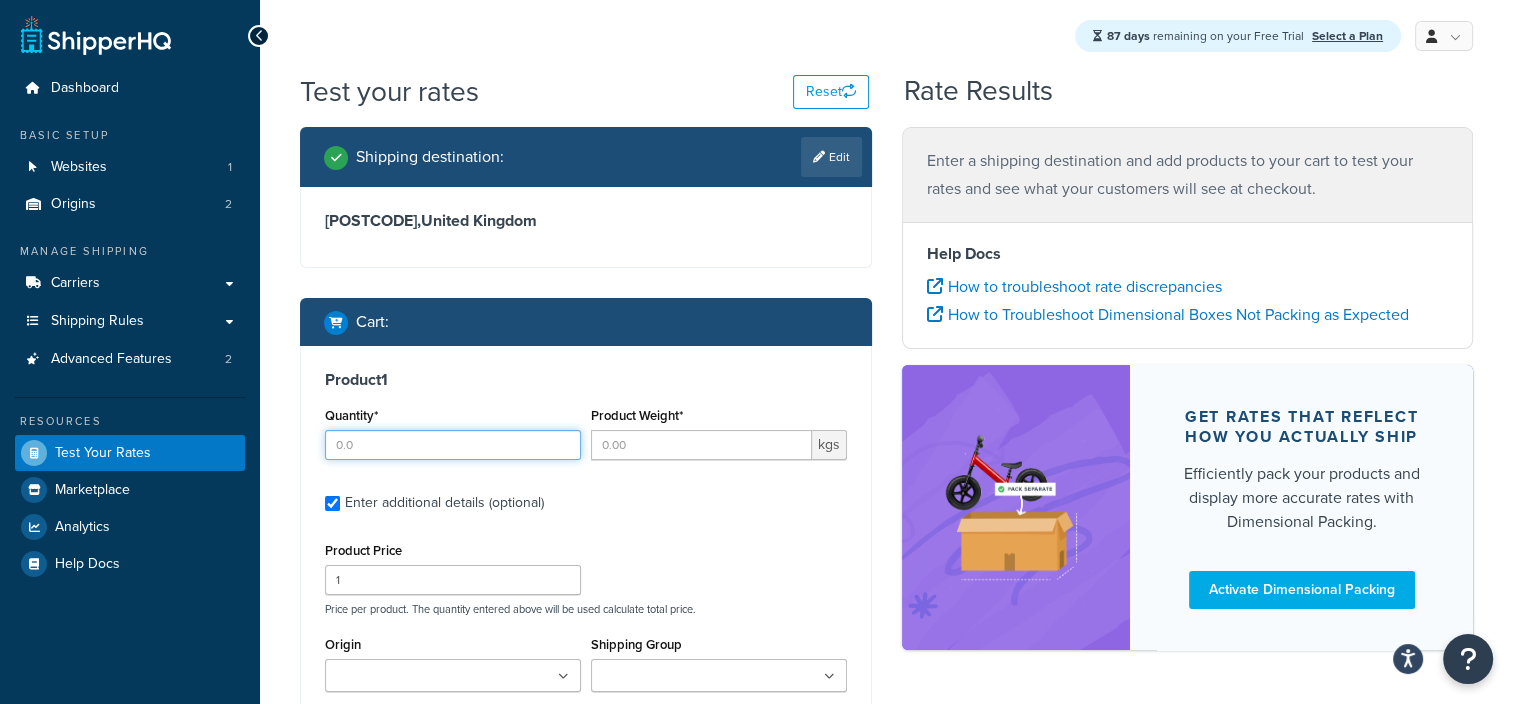 drag, startPoint x: 372, startPoint y: 446, endPoint x: 309, endPoint y: 442, distance: 63.126858 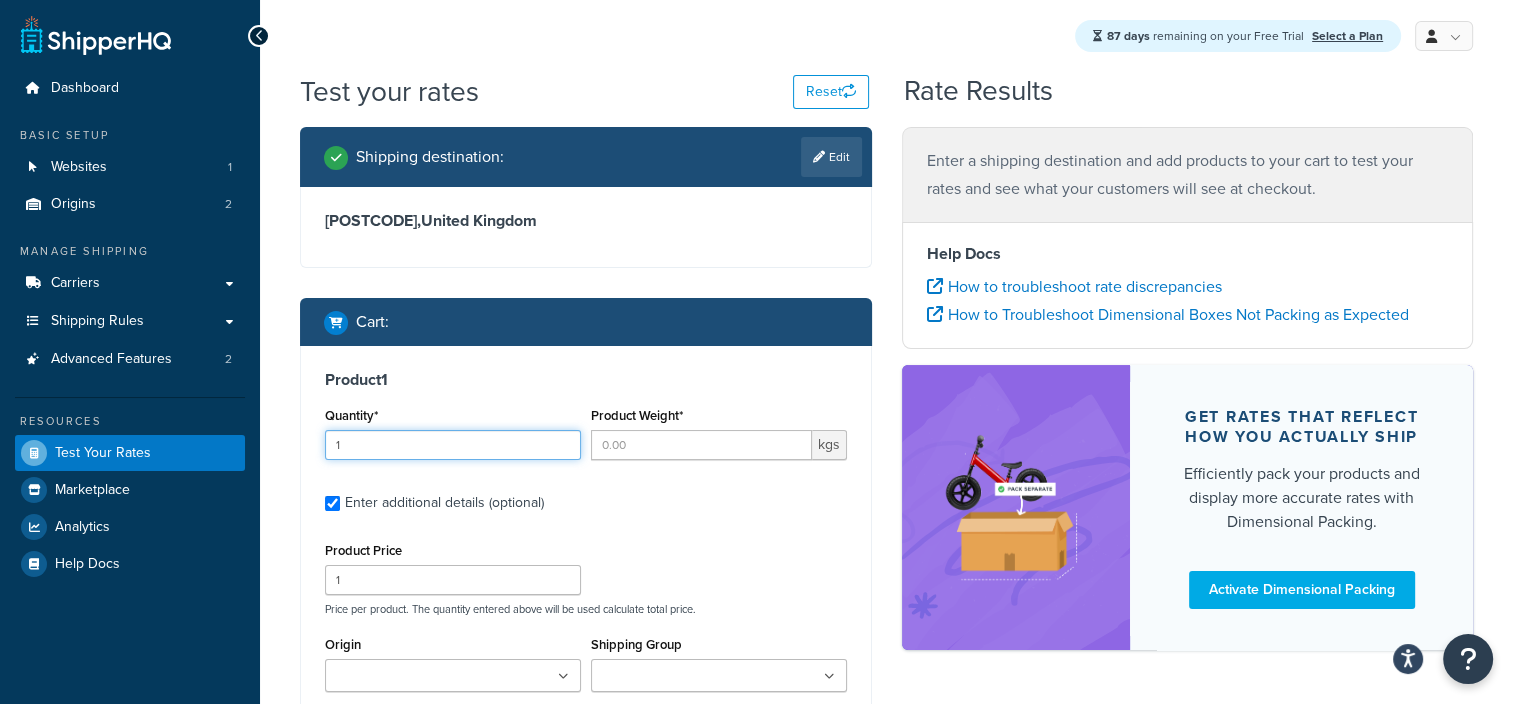 type on "1" 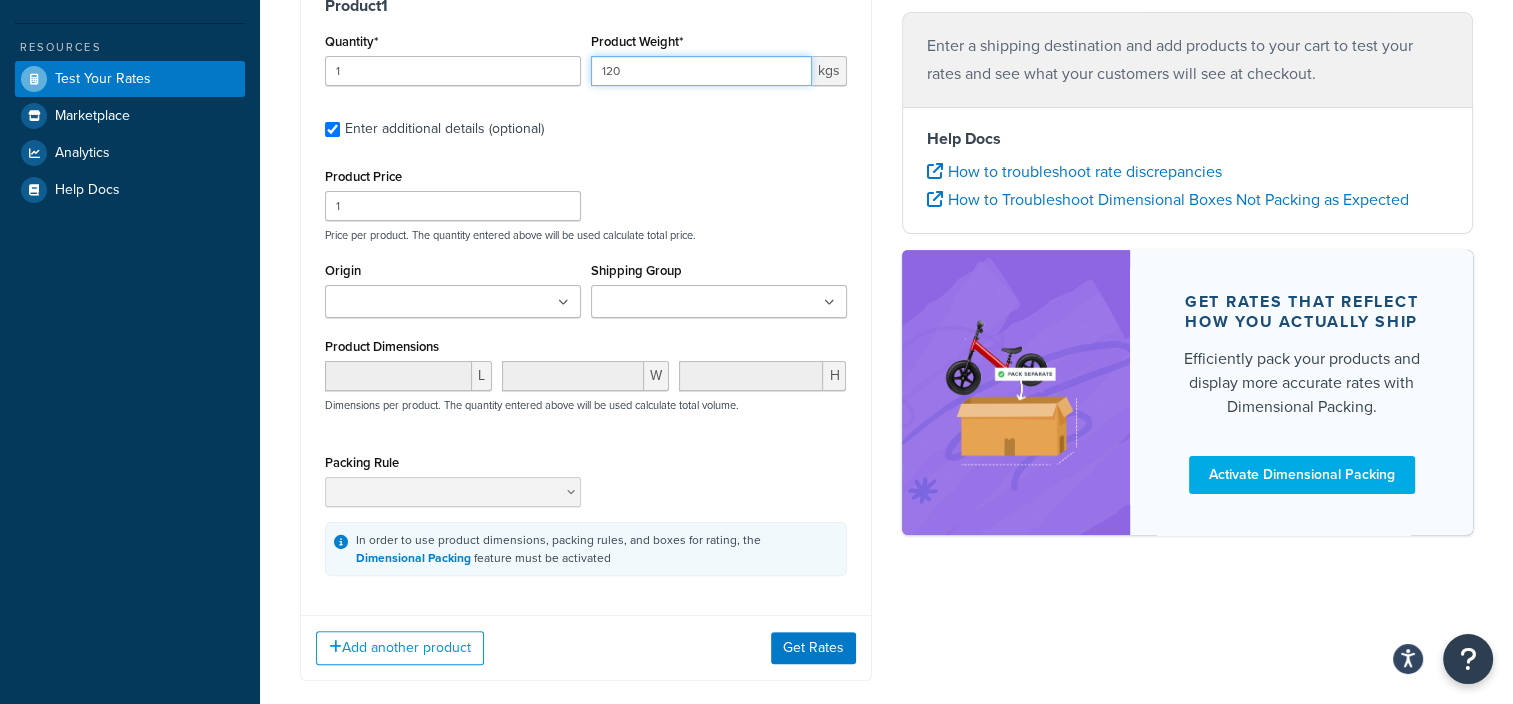 scroll, scrollTop: 400, scrollLeft: 0, axis: vertical 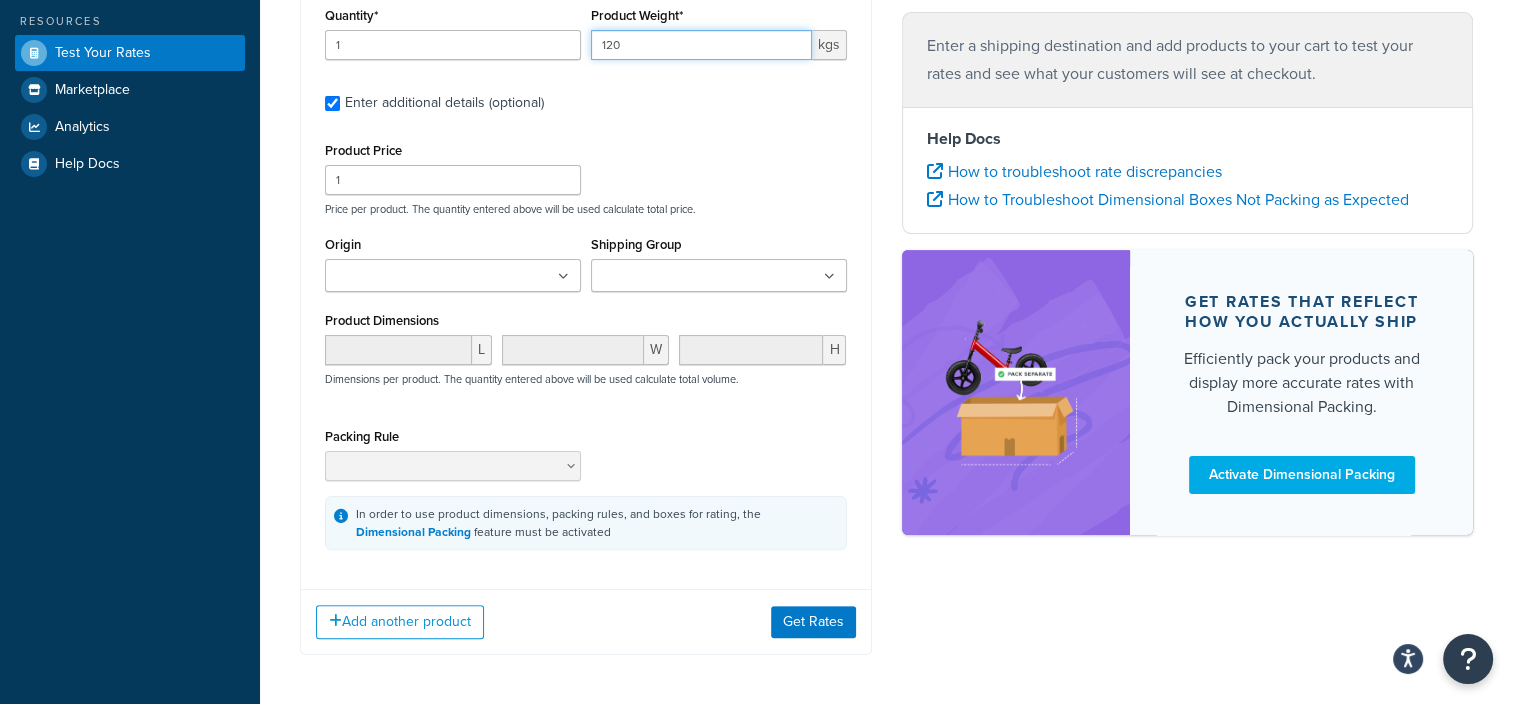 type on "120" 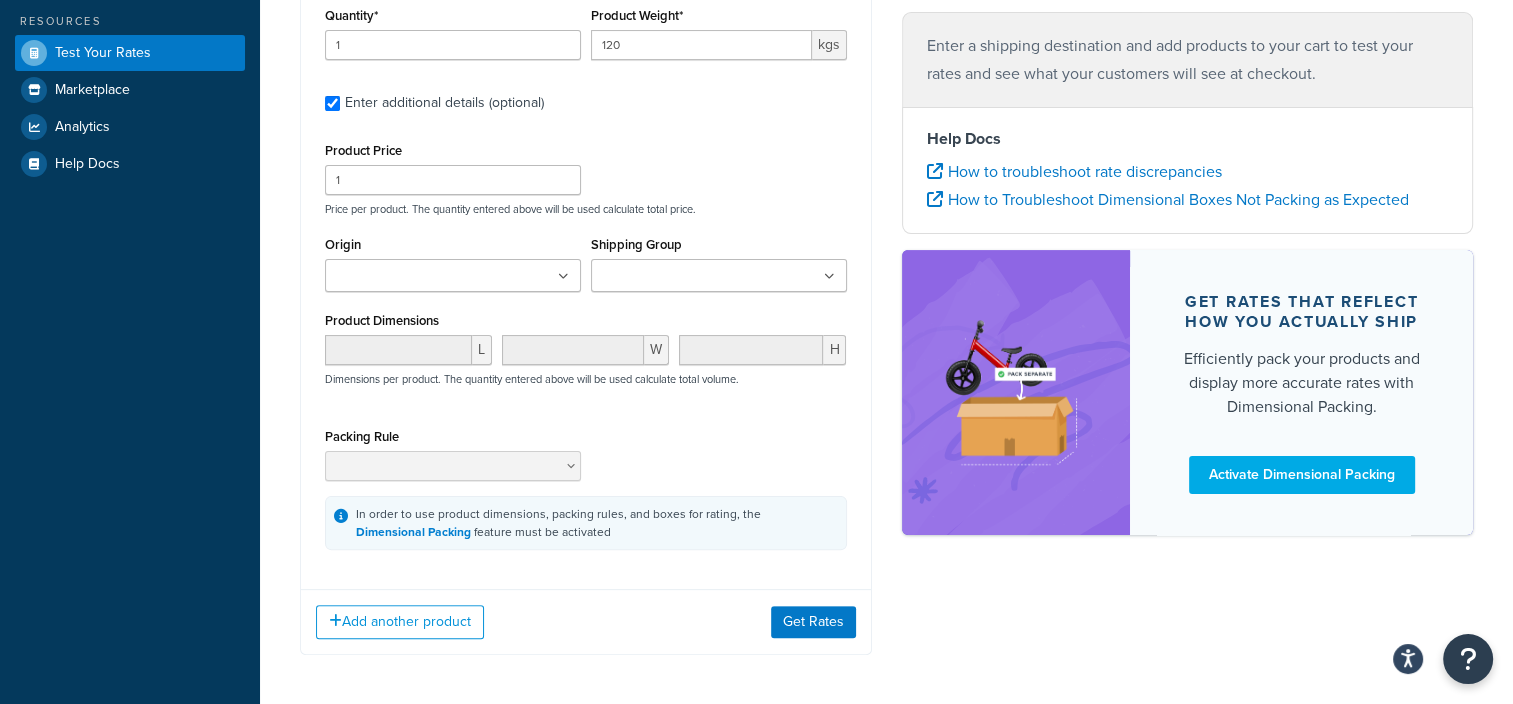 click on "Shipping Group" at bounding box center [685, 277] 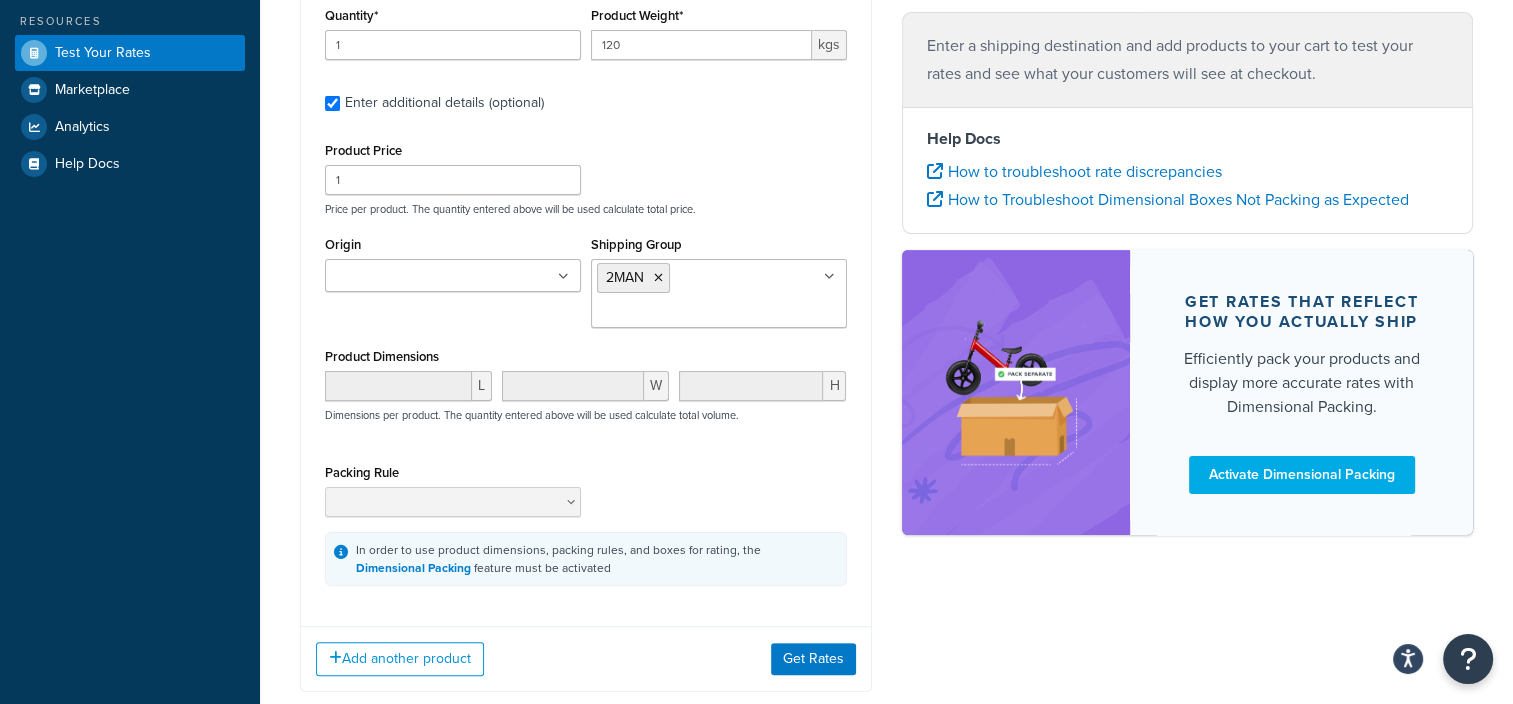 click on "Product Price   1 Price per product. The quantity entered above will be used calculate total price." at bounding box center [586, 176] 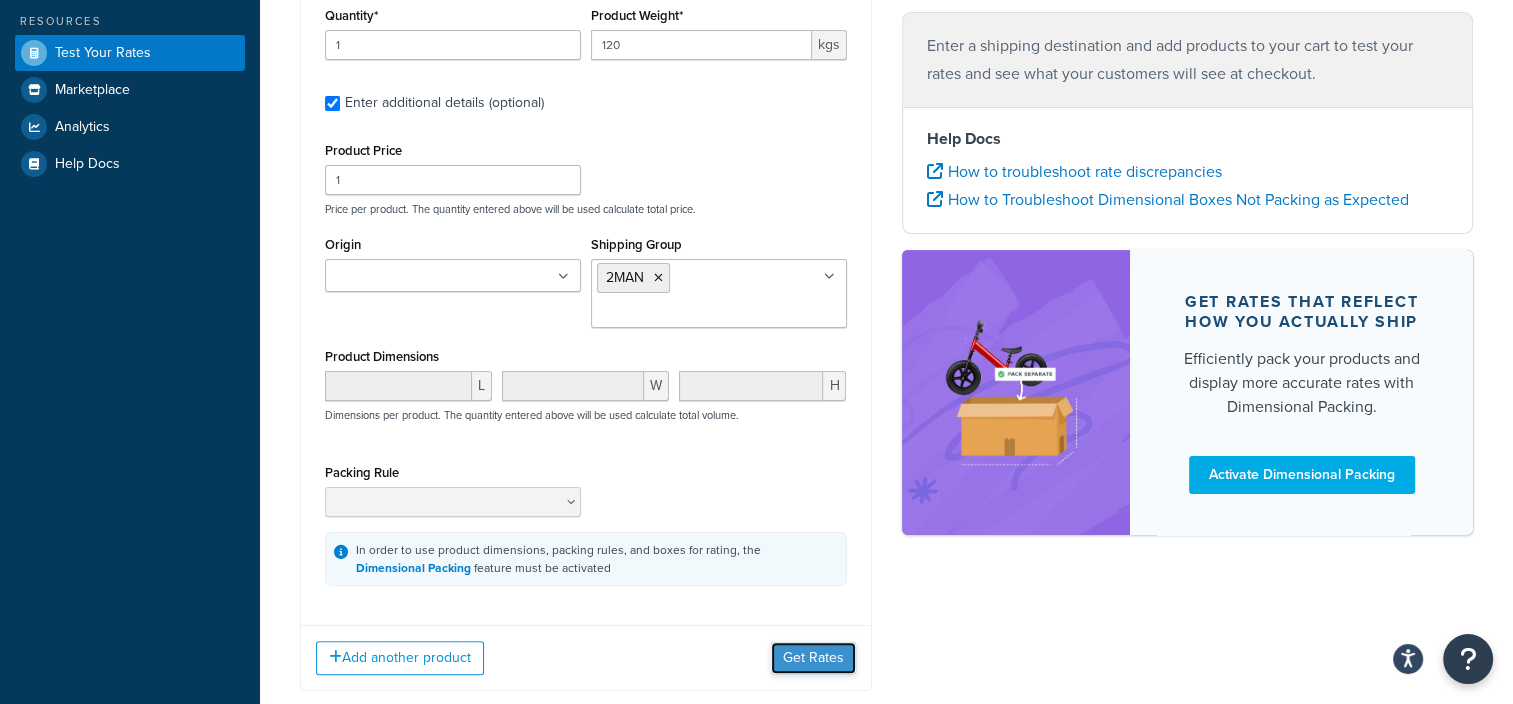 click on "Get Rates" at bounding box center (813, 658) 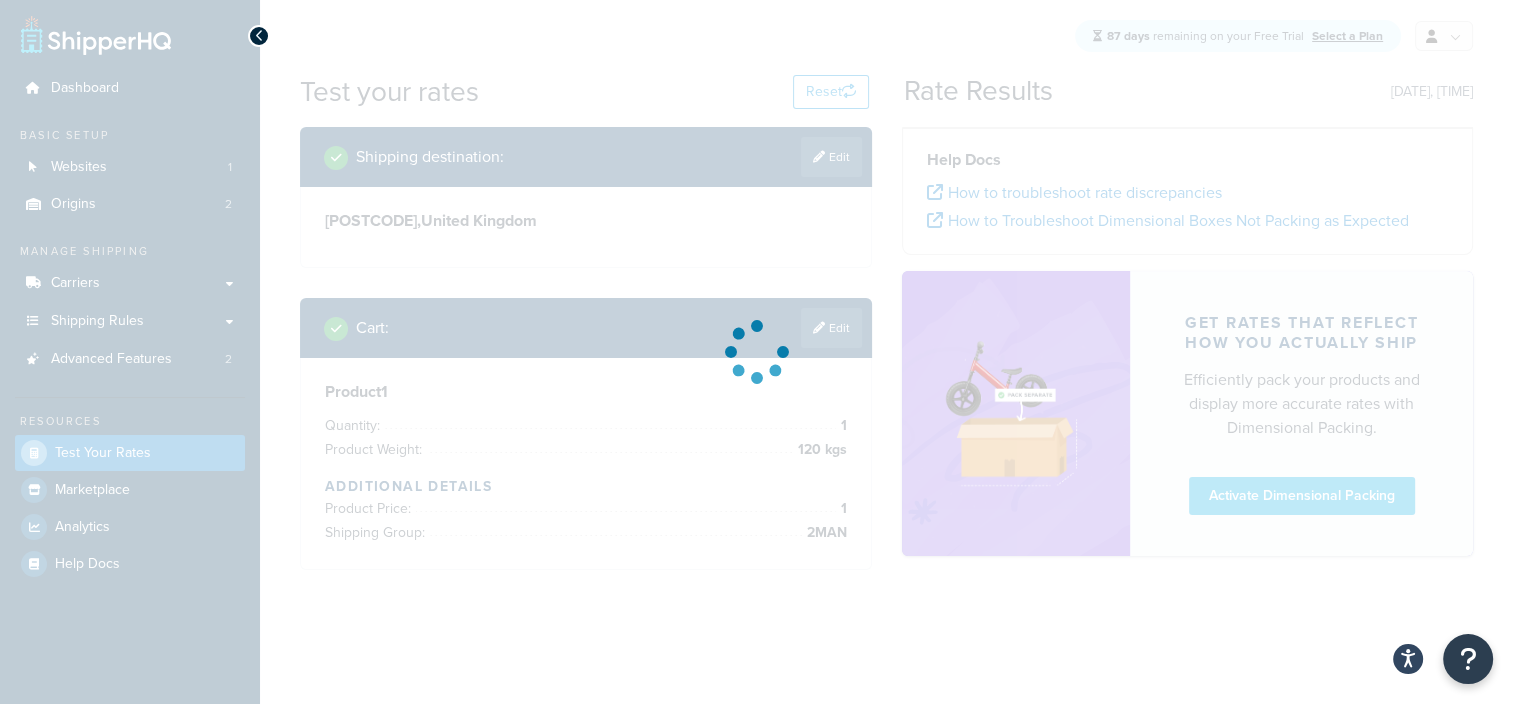 scroll, scrollTop: 0, scrollLeft: 0, axis: both 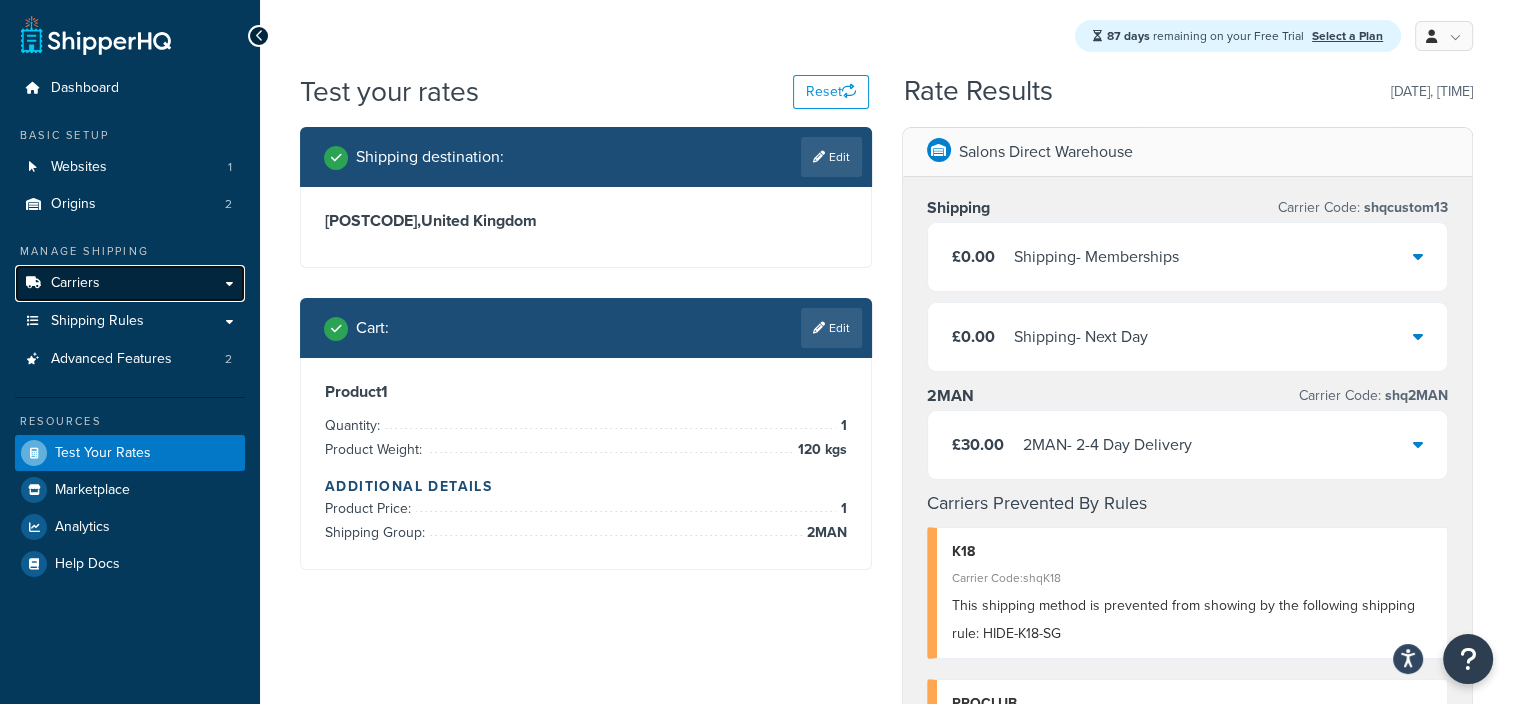 click on "Carriers" at bounding box center (130, 283) 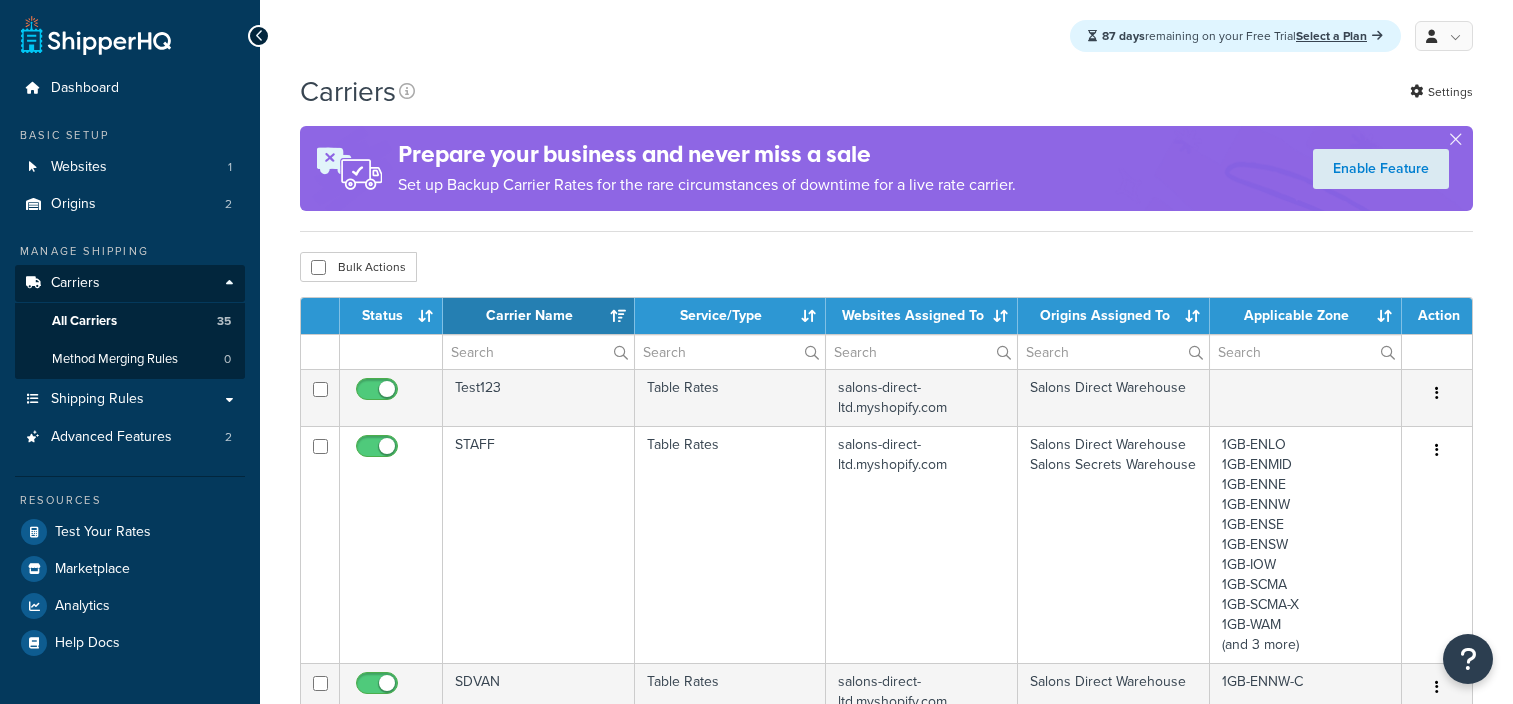 select on "15" 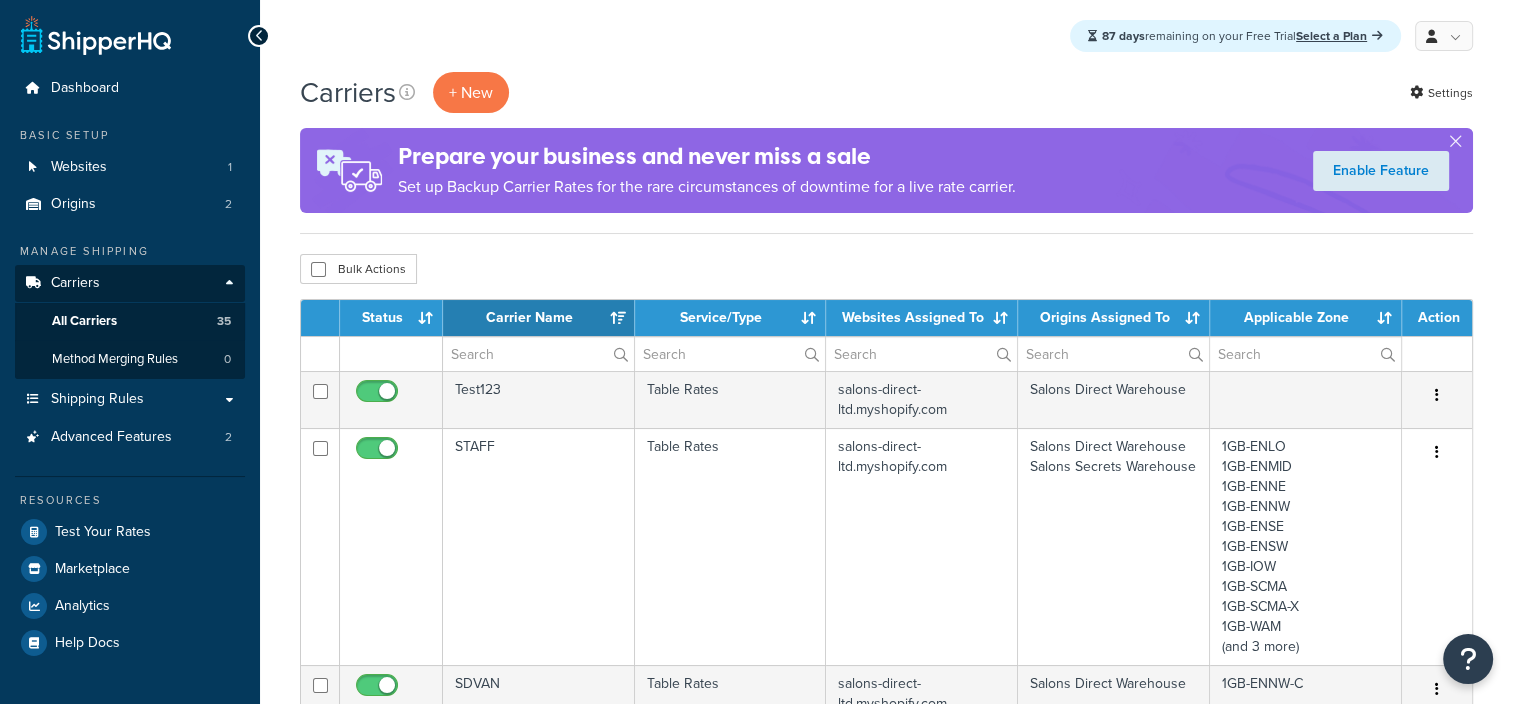 scroll, scrollTop: 0, scrollLeft: 0, axis: both 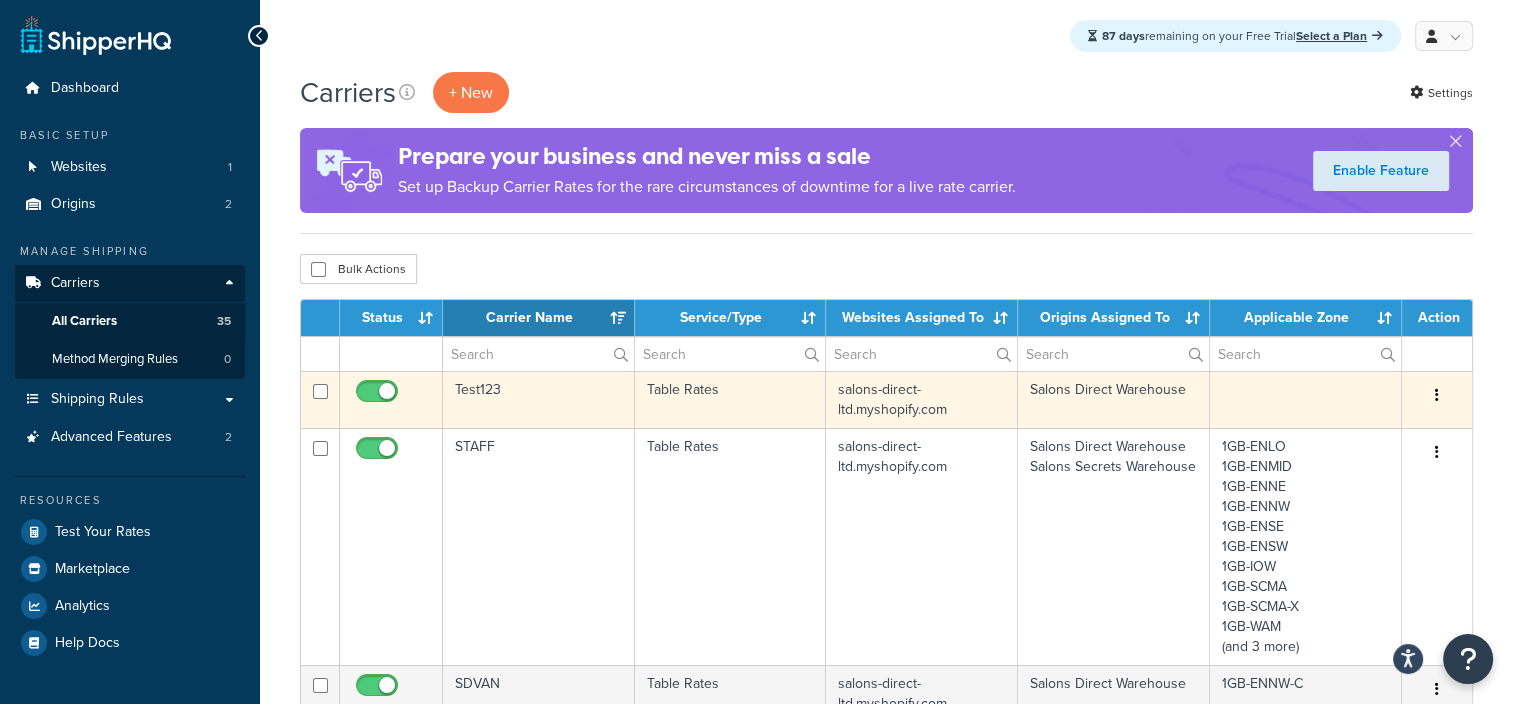 click on "Test123" at bounding box center [539, 399] 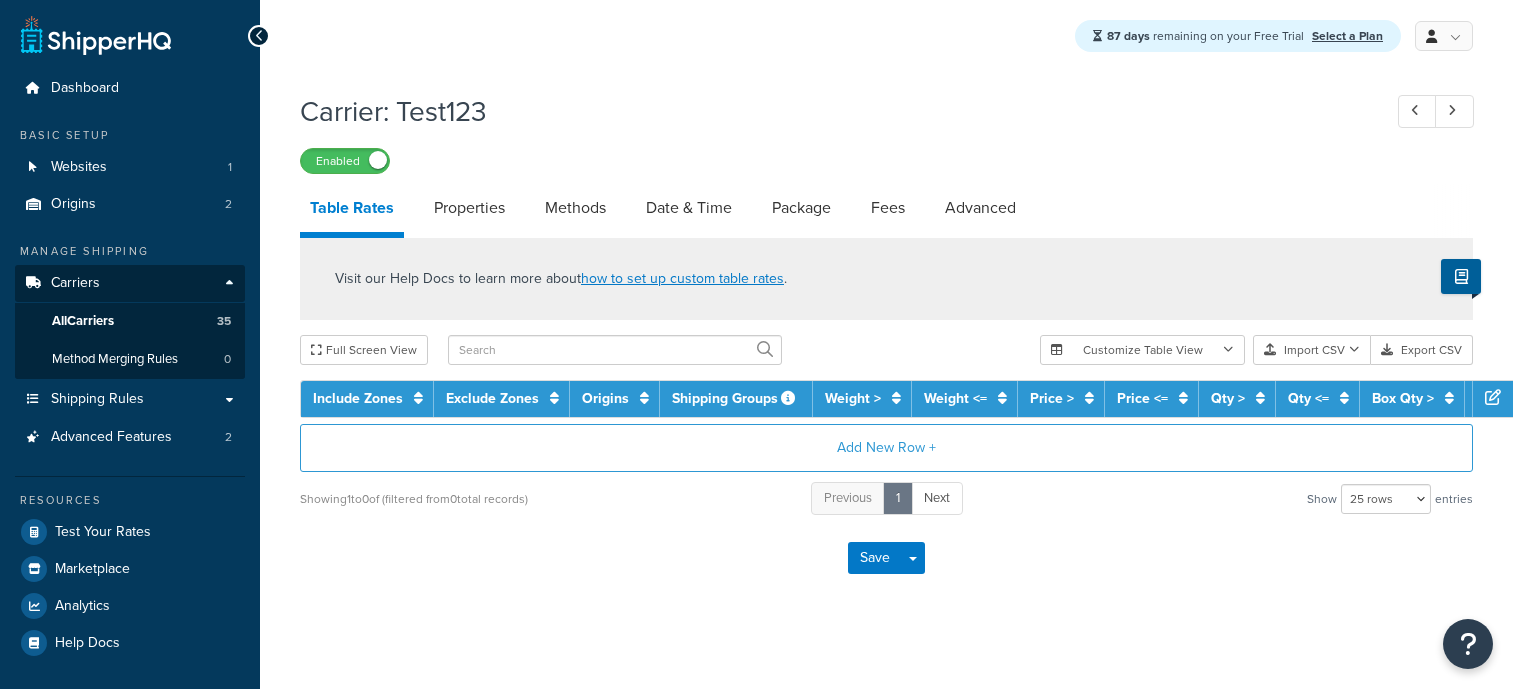 select on "25" 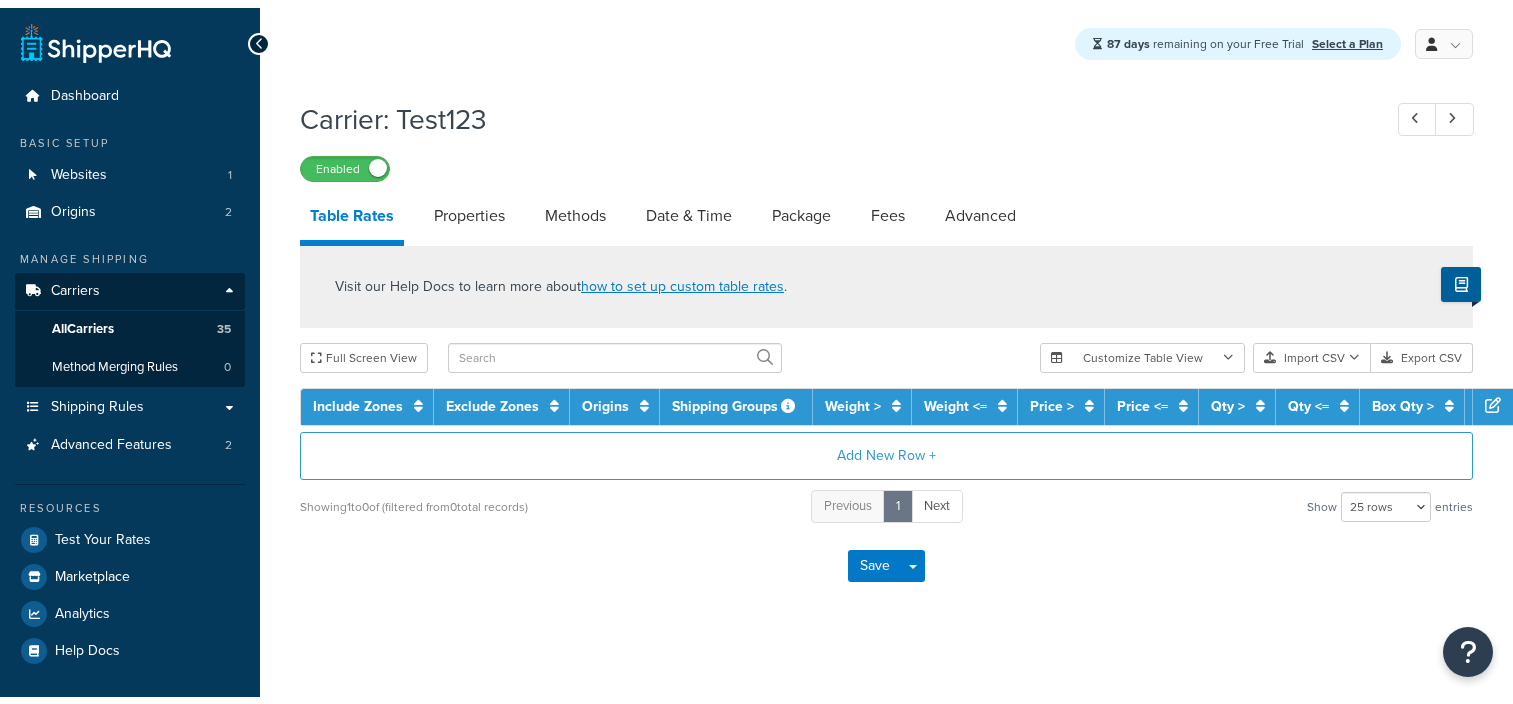 scroll, scrollTop: 0, scrollLeft: 0, axis: both 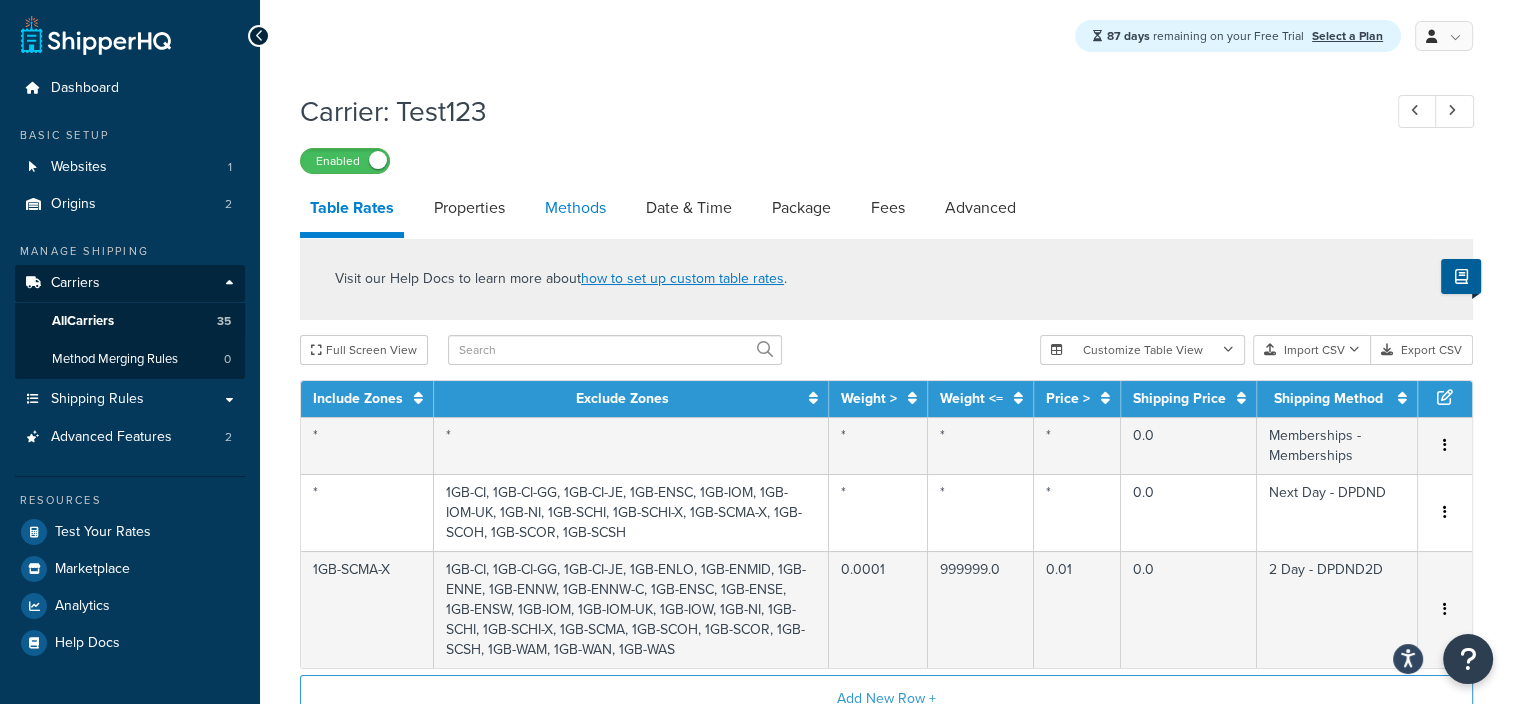 click on "Methods" at bounding box center [575, 208] 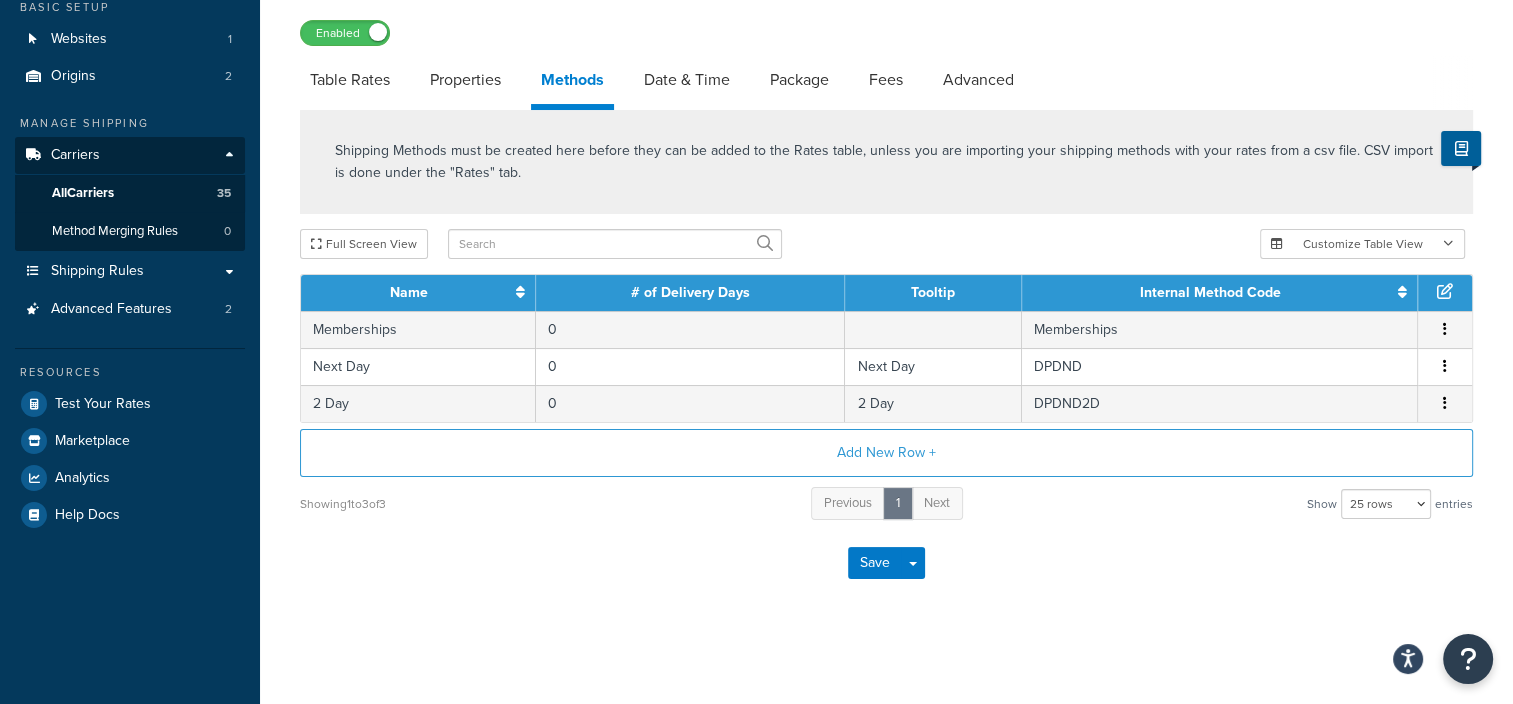 scroll, scrollTop: 28, scrollLeft: 0, axis: vertical 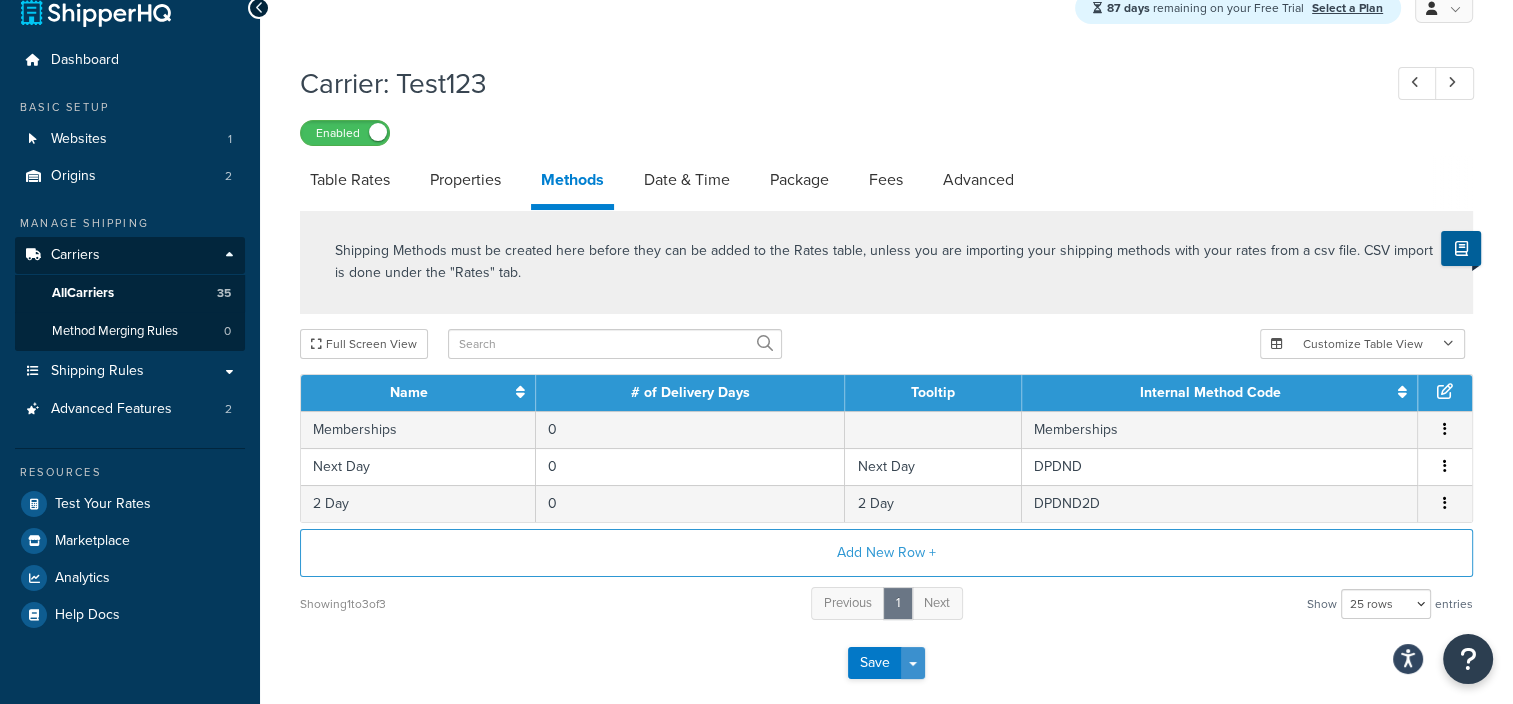 click at bounding box center [913, 664] 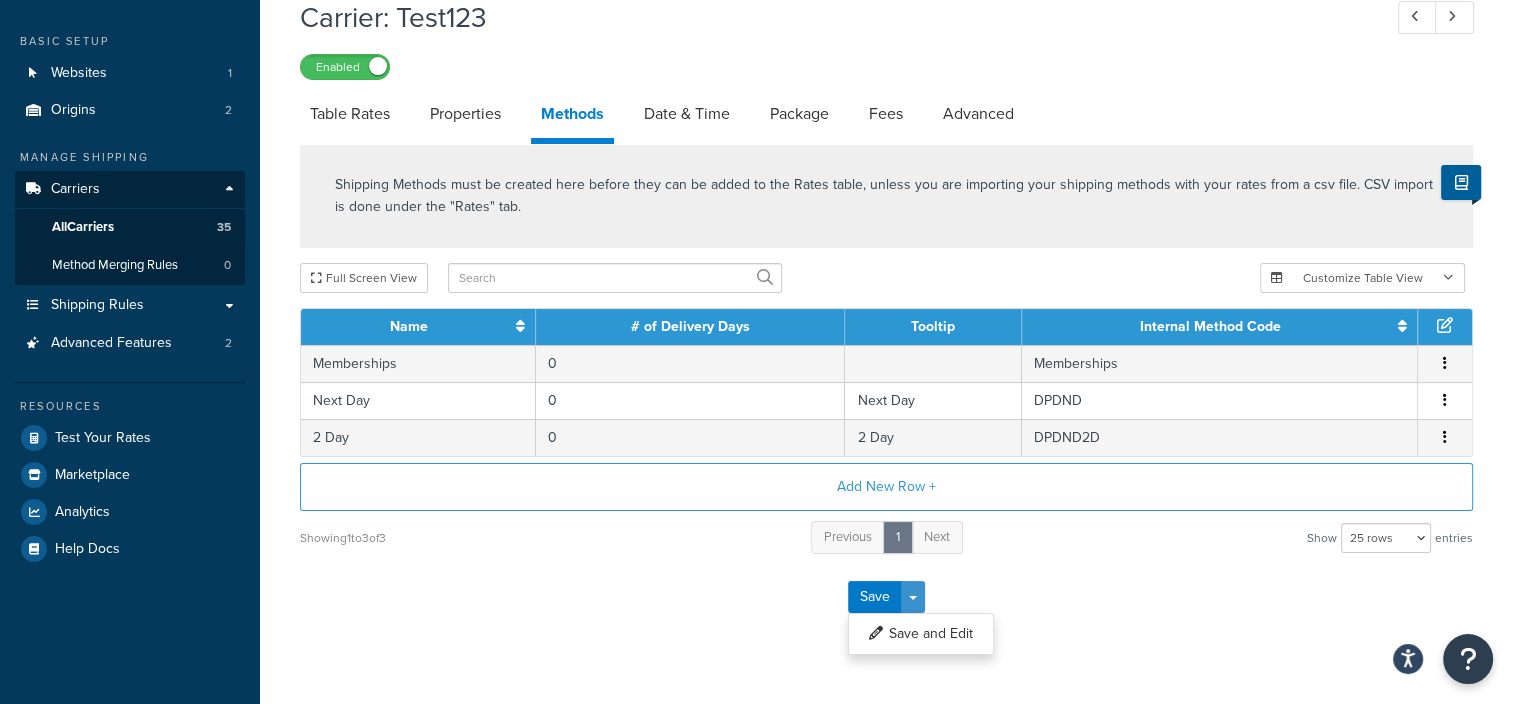 scroll, scrollTop: 128, scrollLeft: 0, axis: vertical 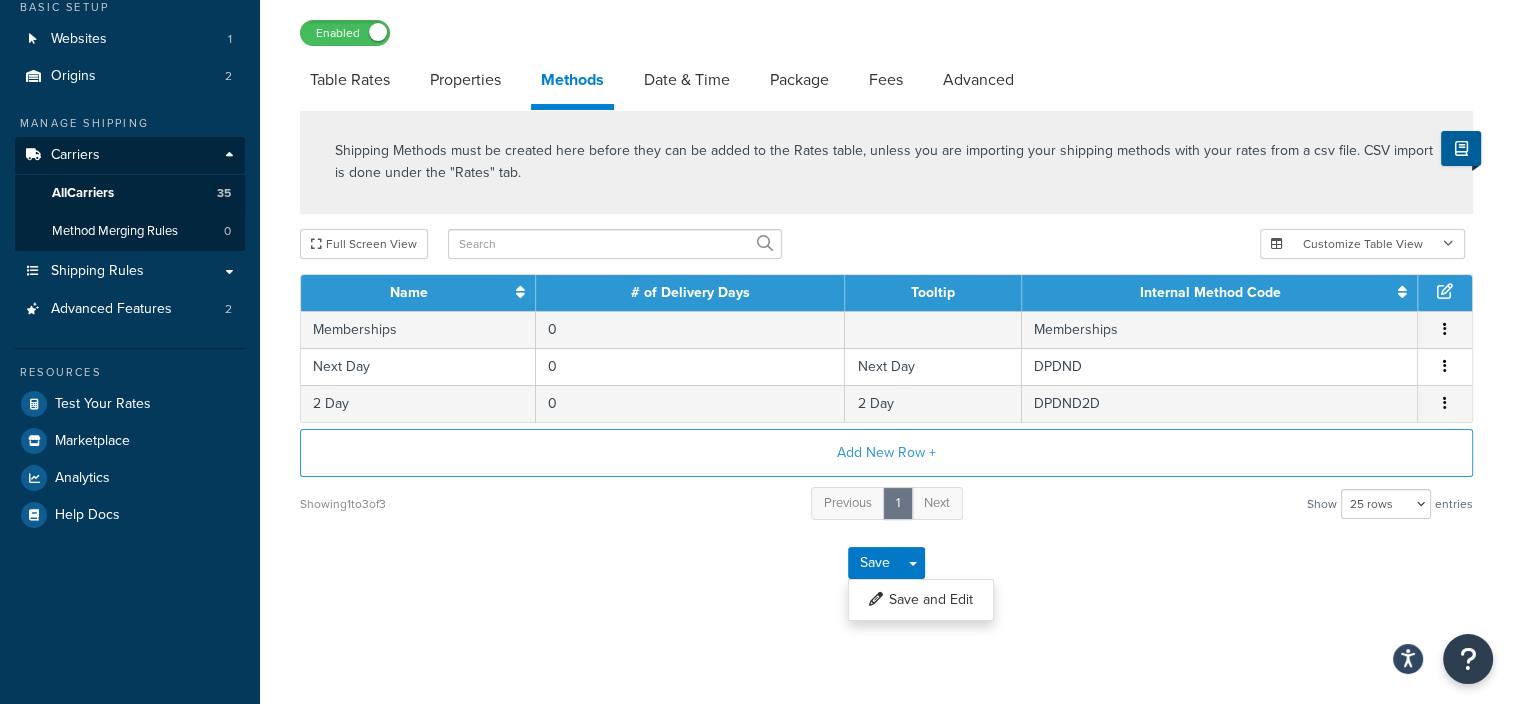 click on "Save Save Dropdown Save and Edit" at bounding box center (886, 563) 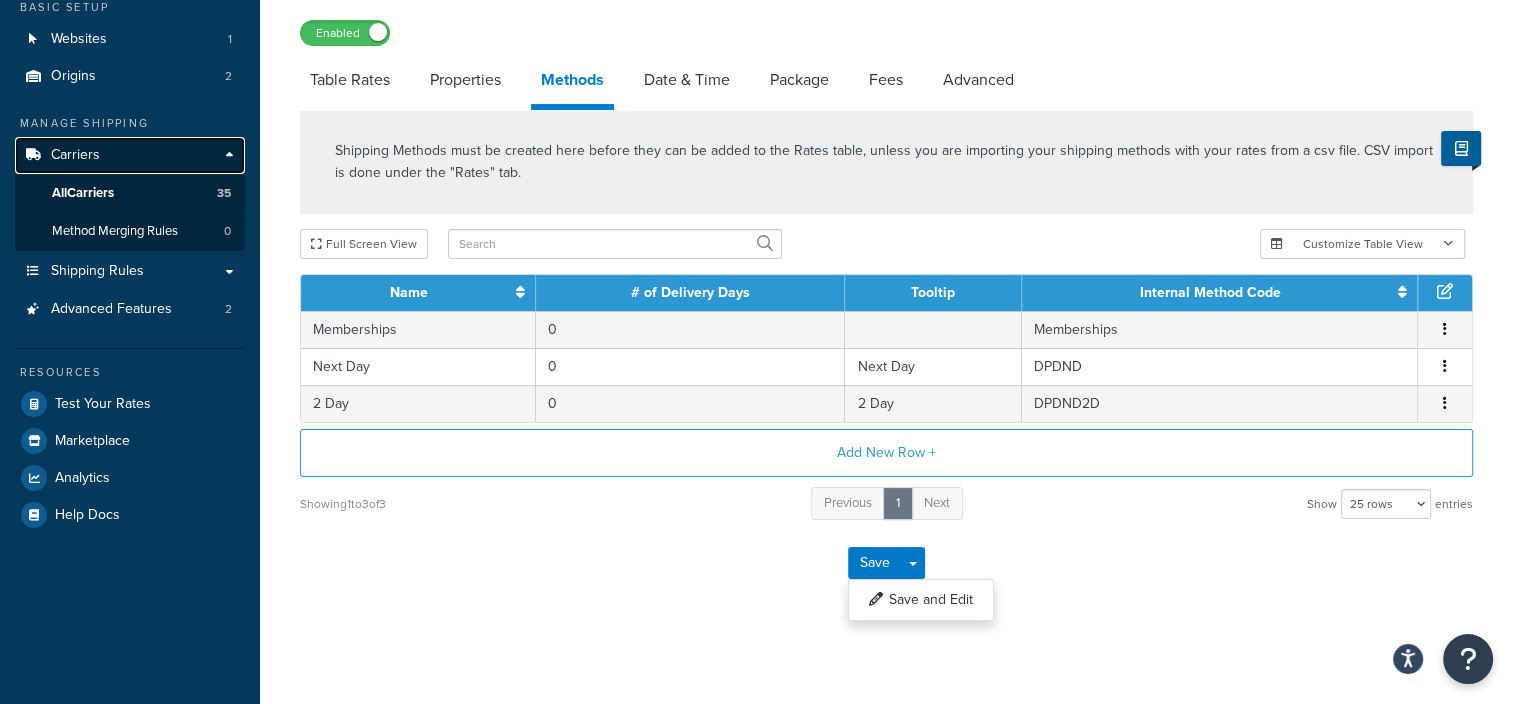 click on "Carriers" at bounding box center [75, 155] 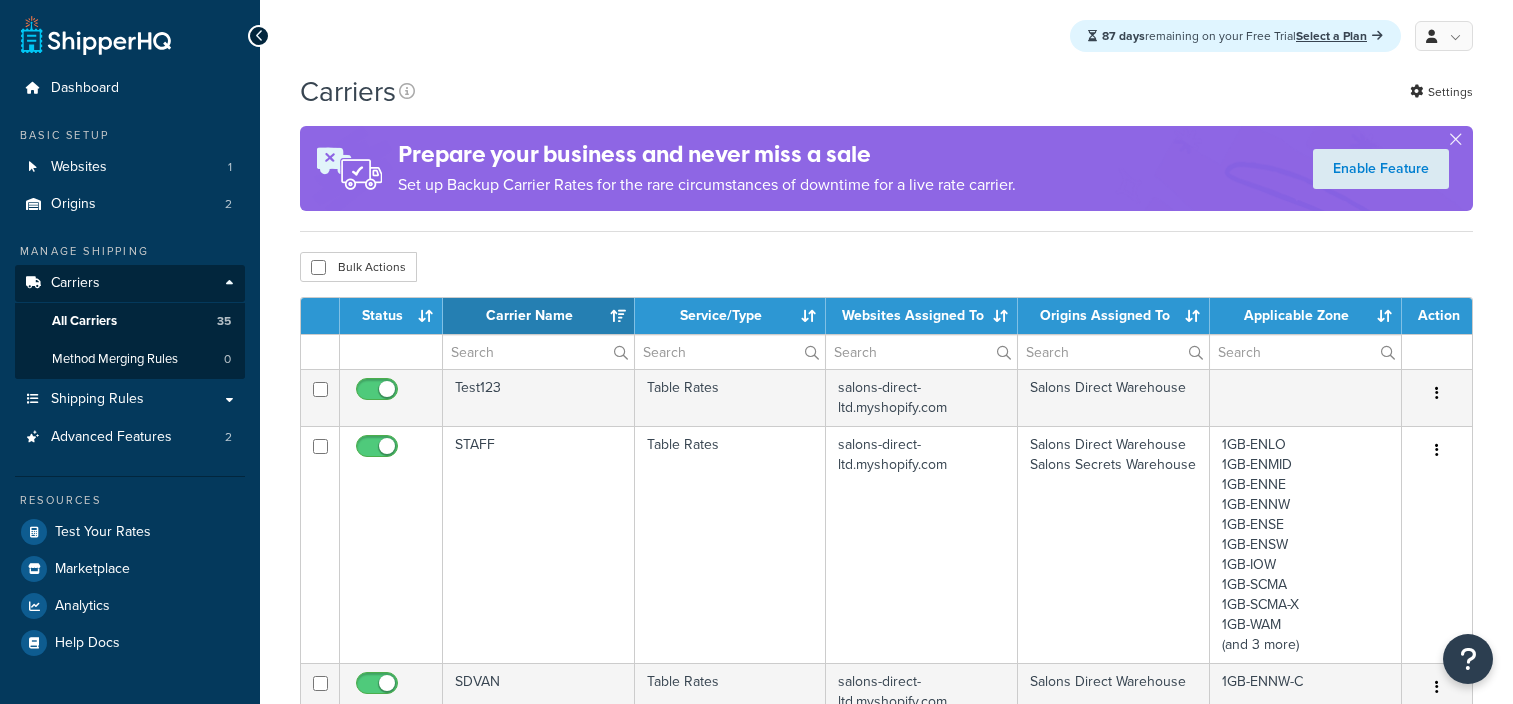 select on "15" 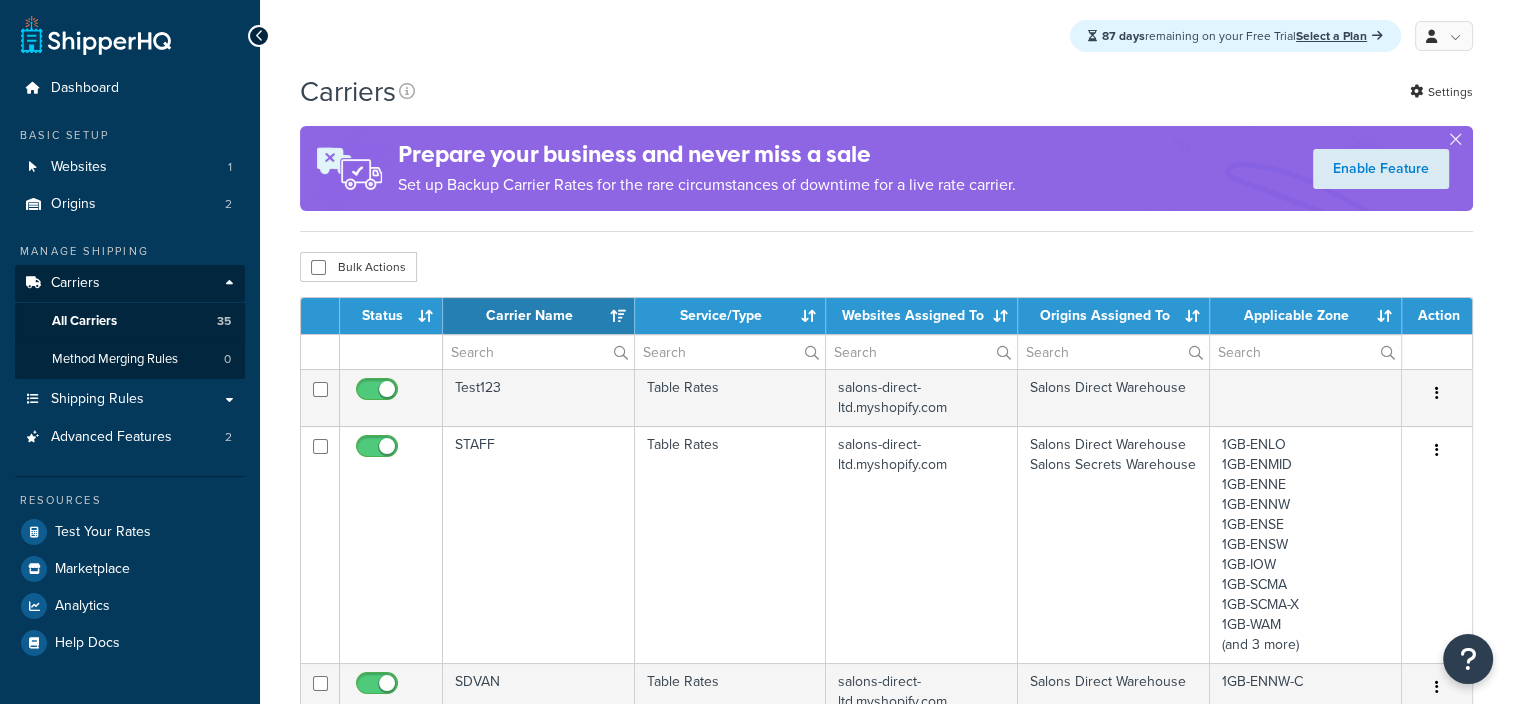 scroll, scrollTop: 0, scrollLeft: 0, axis: both 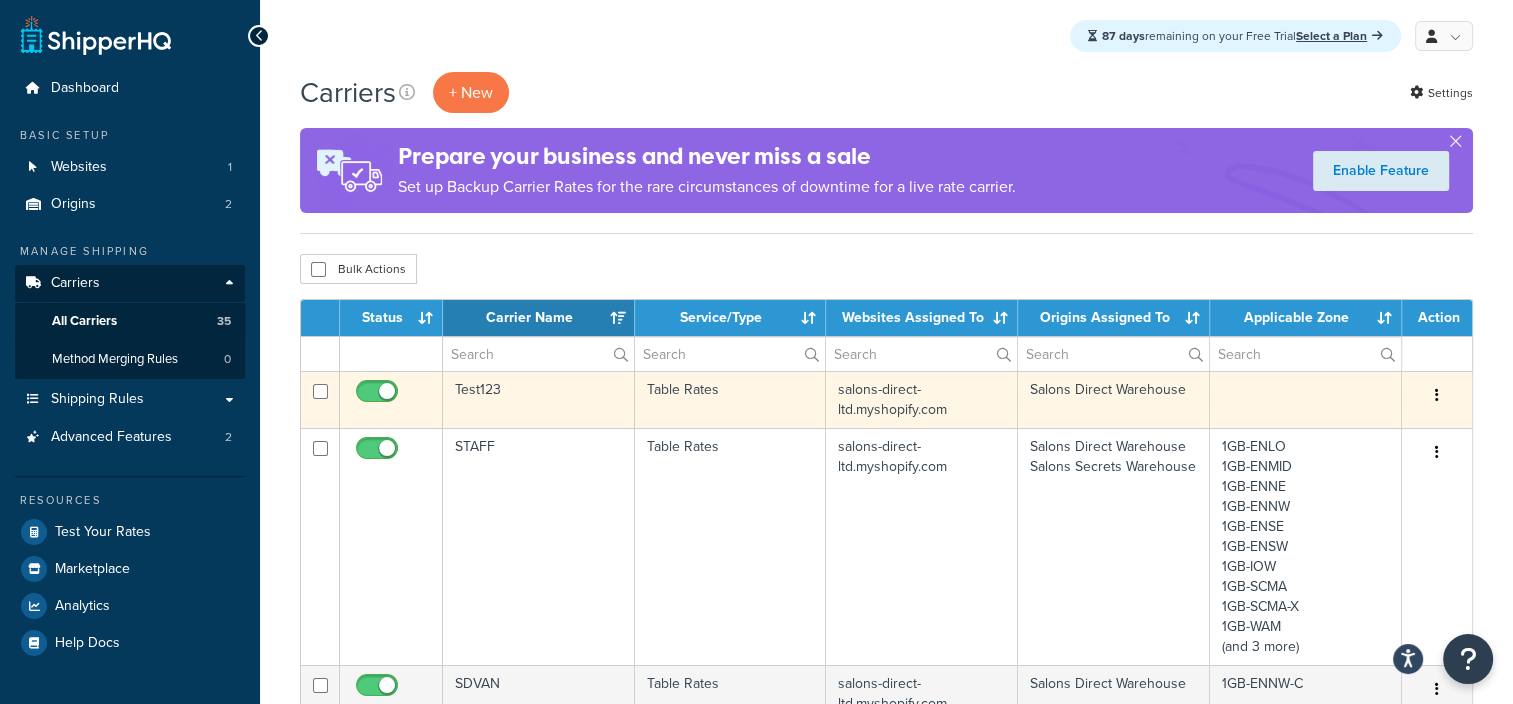 click at bounding box center [1437, 395] 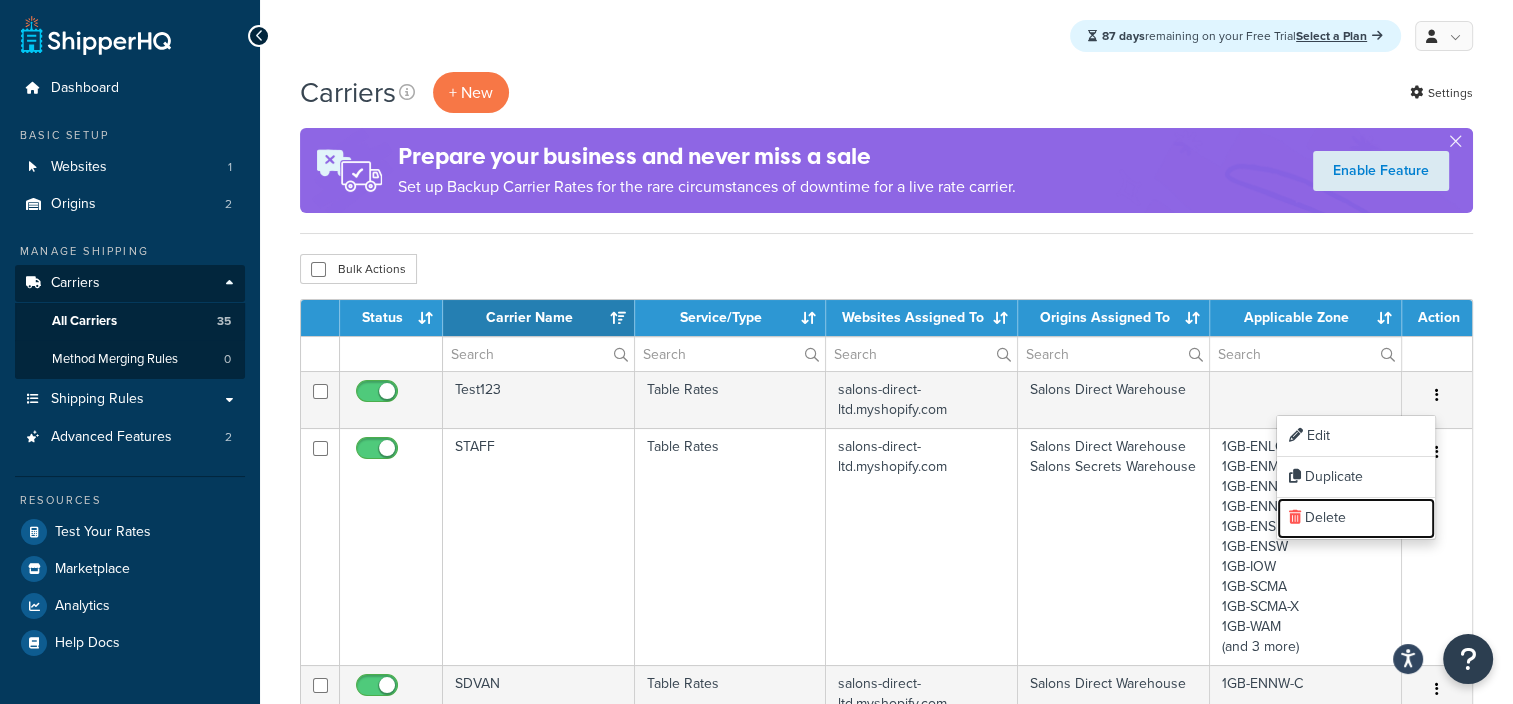 drag, startPoint x: 1325, startPoint y: 522, endPoint x: 861, endPoint y: 51, distance: 661.1634 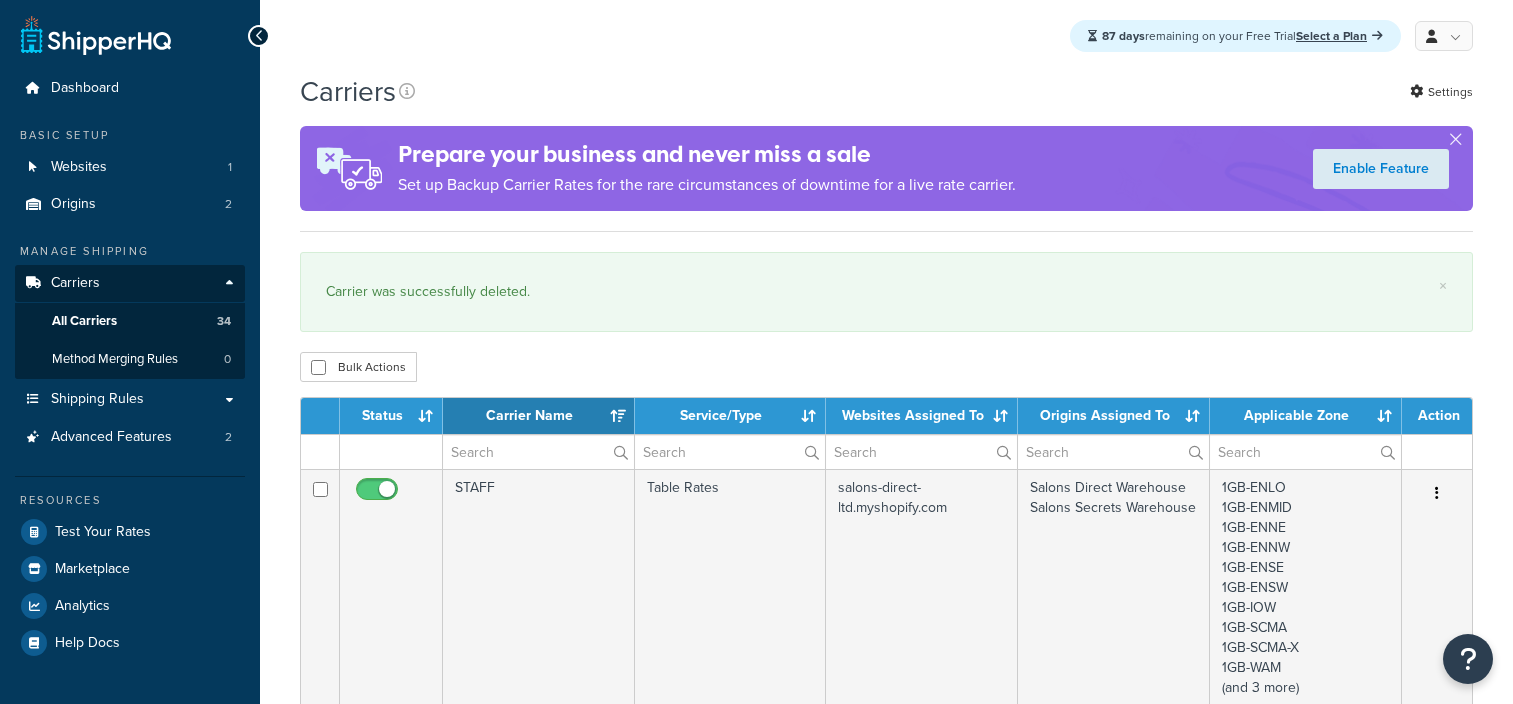select on "15" 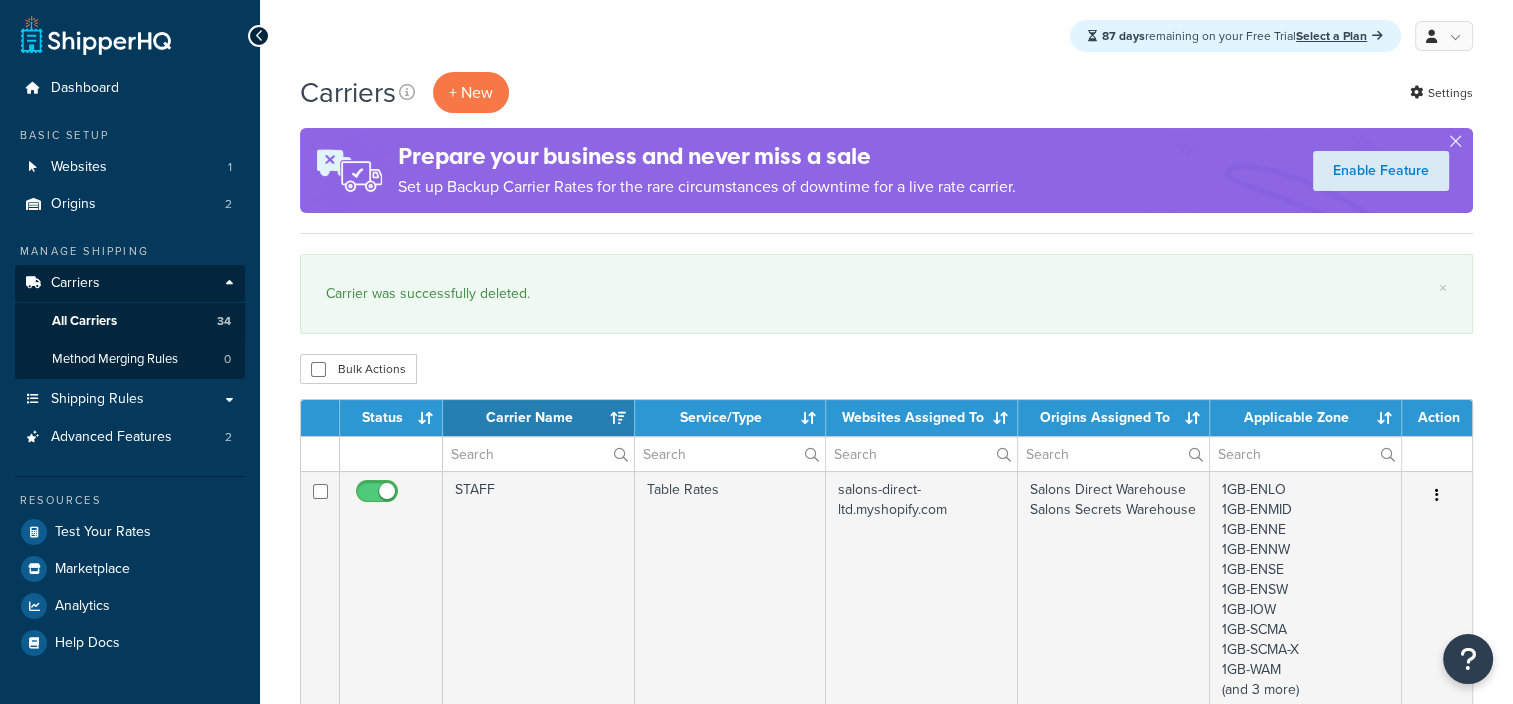 scroll, scrollTop: 0, scrollLeft: 0, axis: both 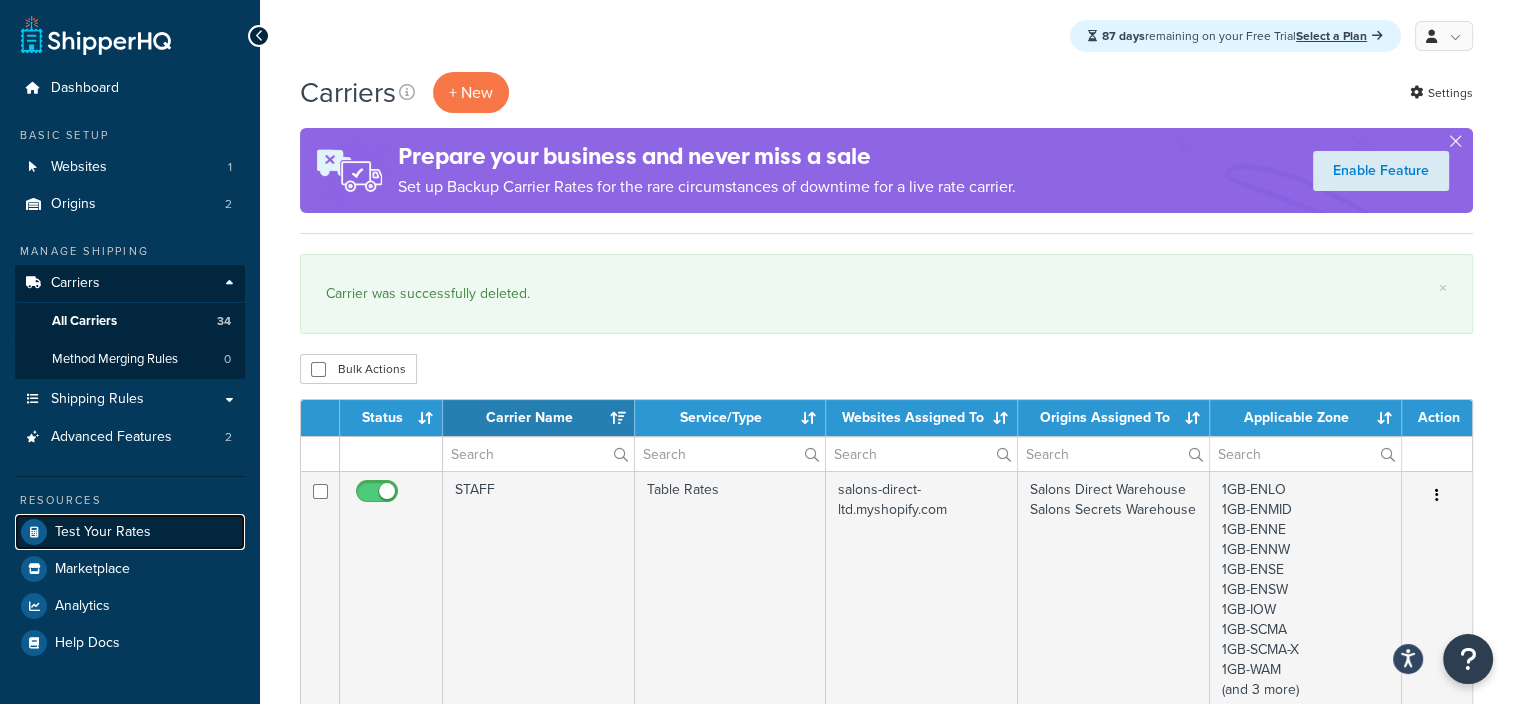 click on "Test Your Rates" at bounding box center (130, 532) 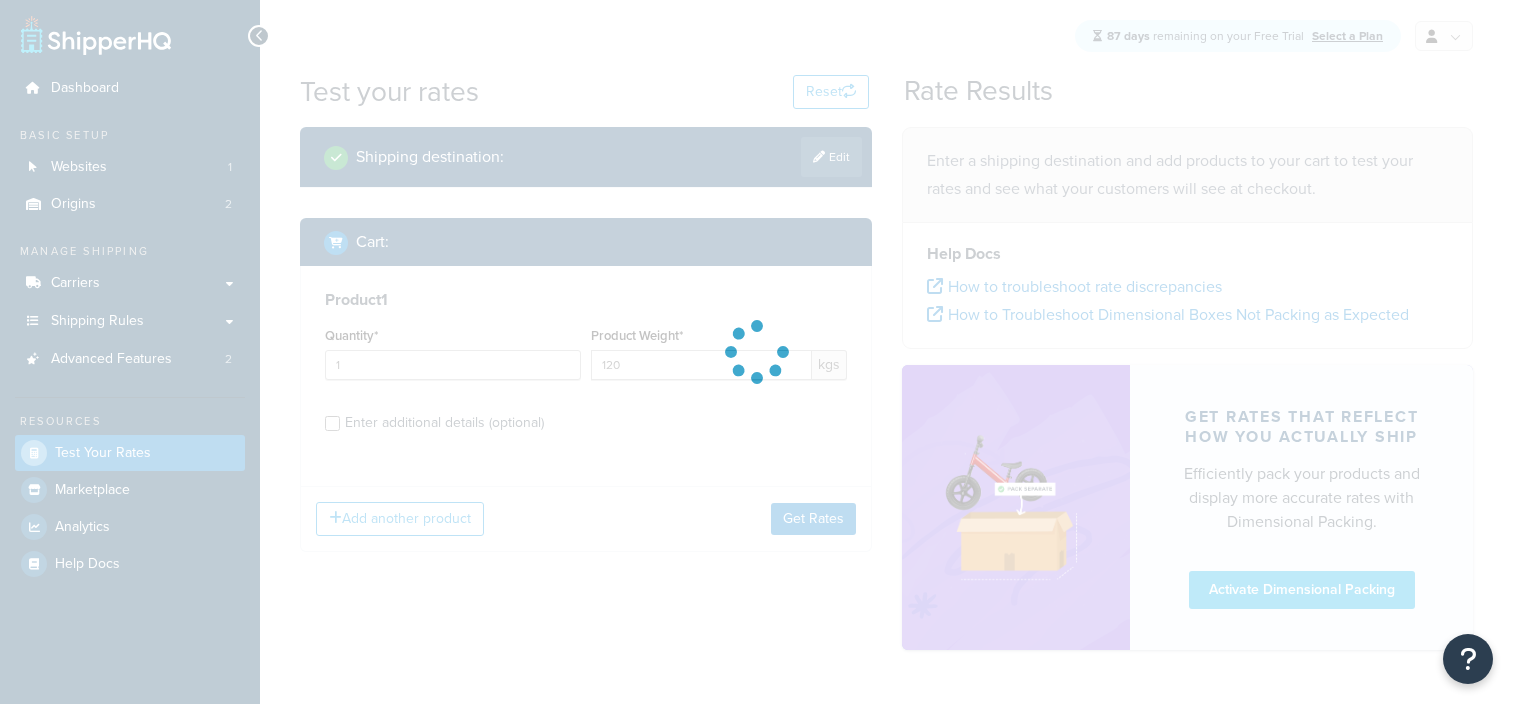 scroll, scrollTop: 0, scrollLeft: 0, axis: both 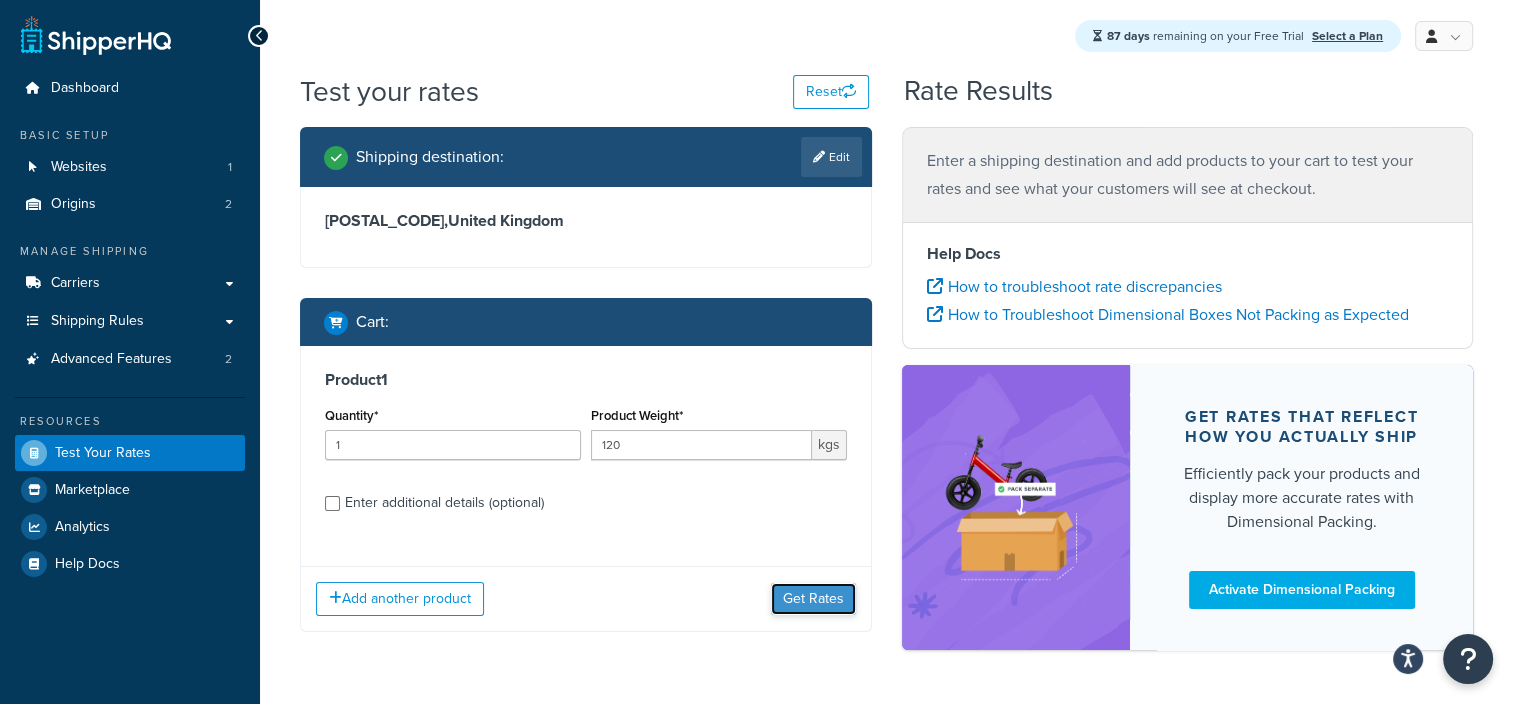 click on "Get Rates" at bounding box center [813, 599] 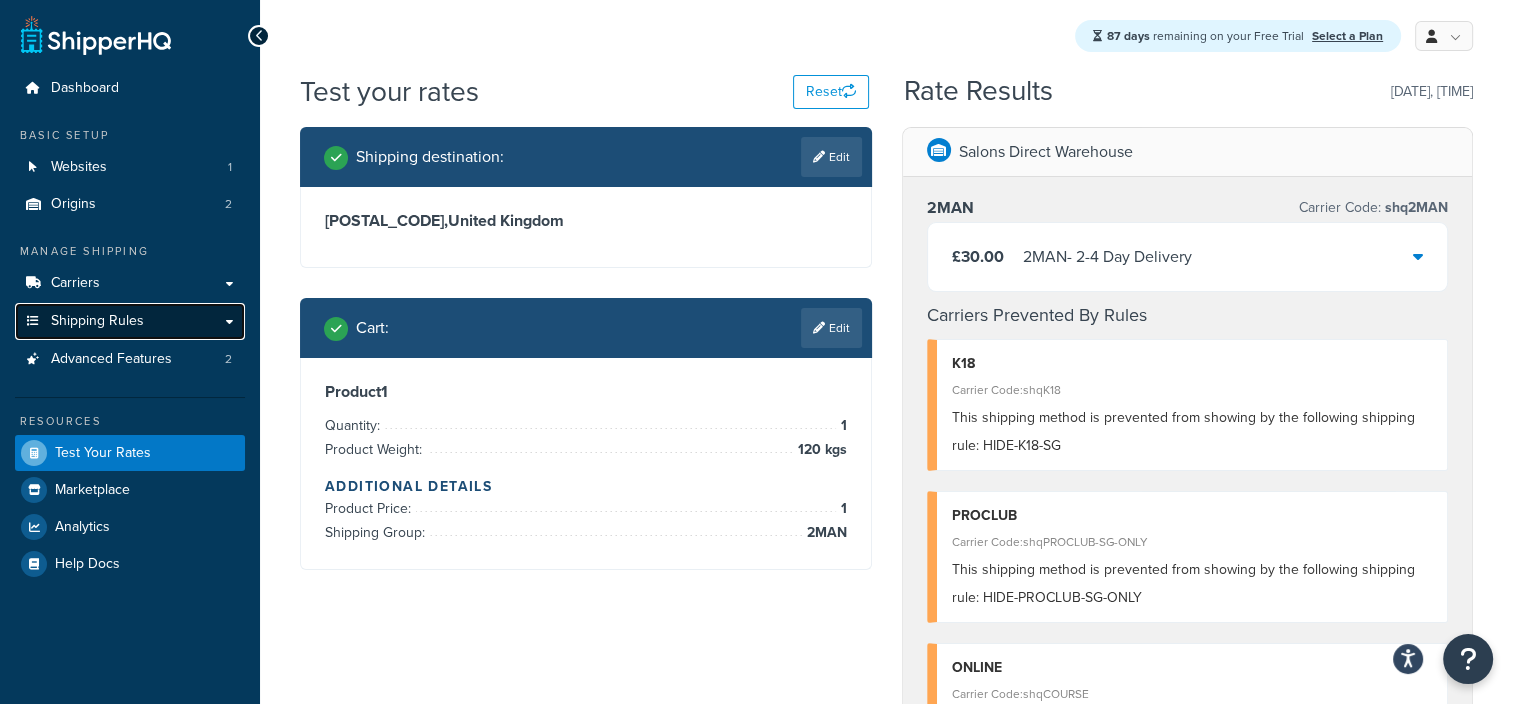 click on "Shipping Rules" at bounding box center (130, 321) 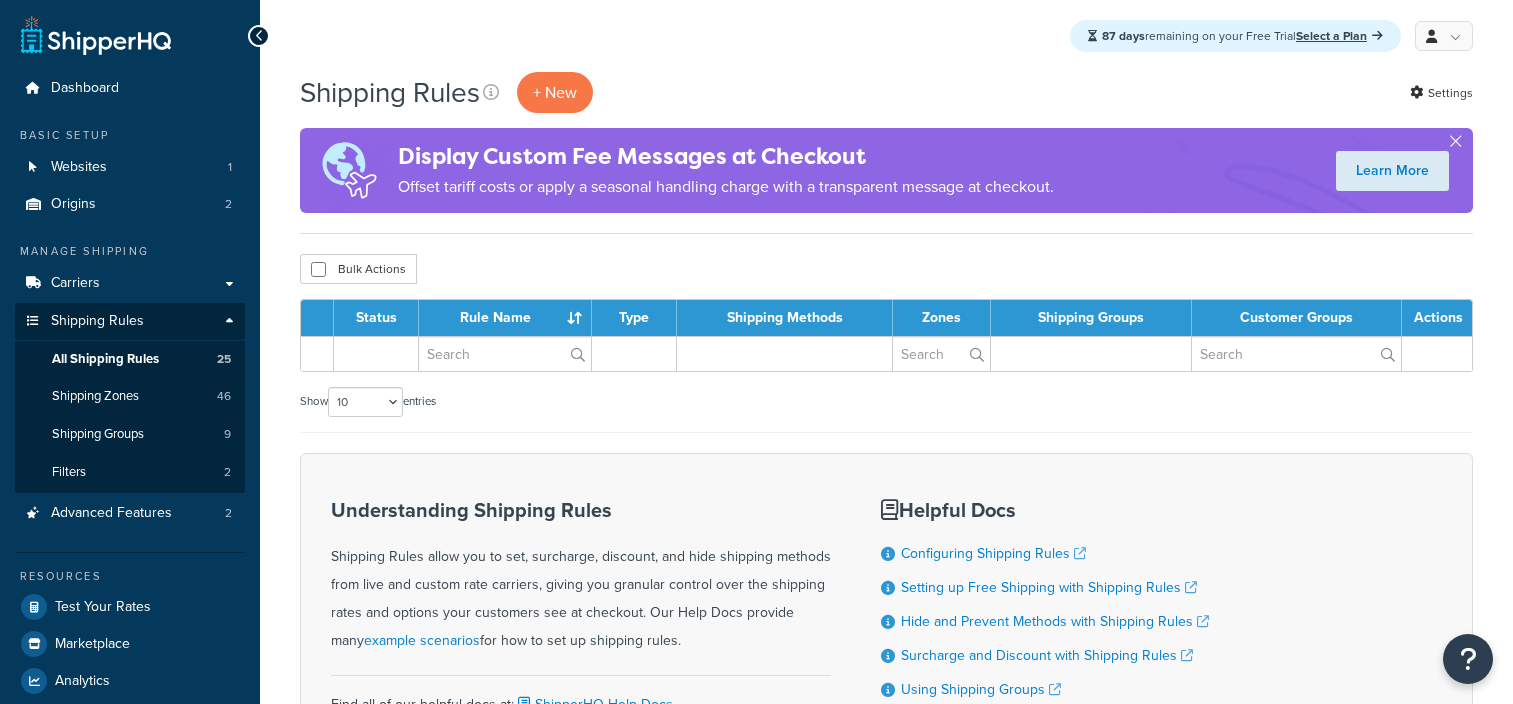 scroll, scrollTop: 0, scrollLeft: 0, axis: both 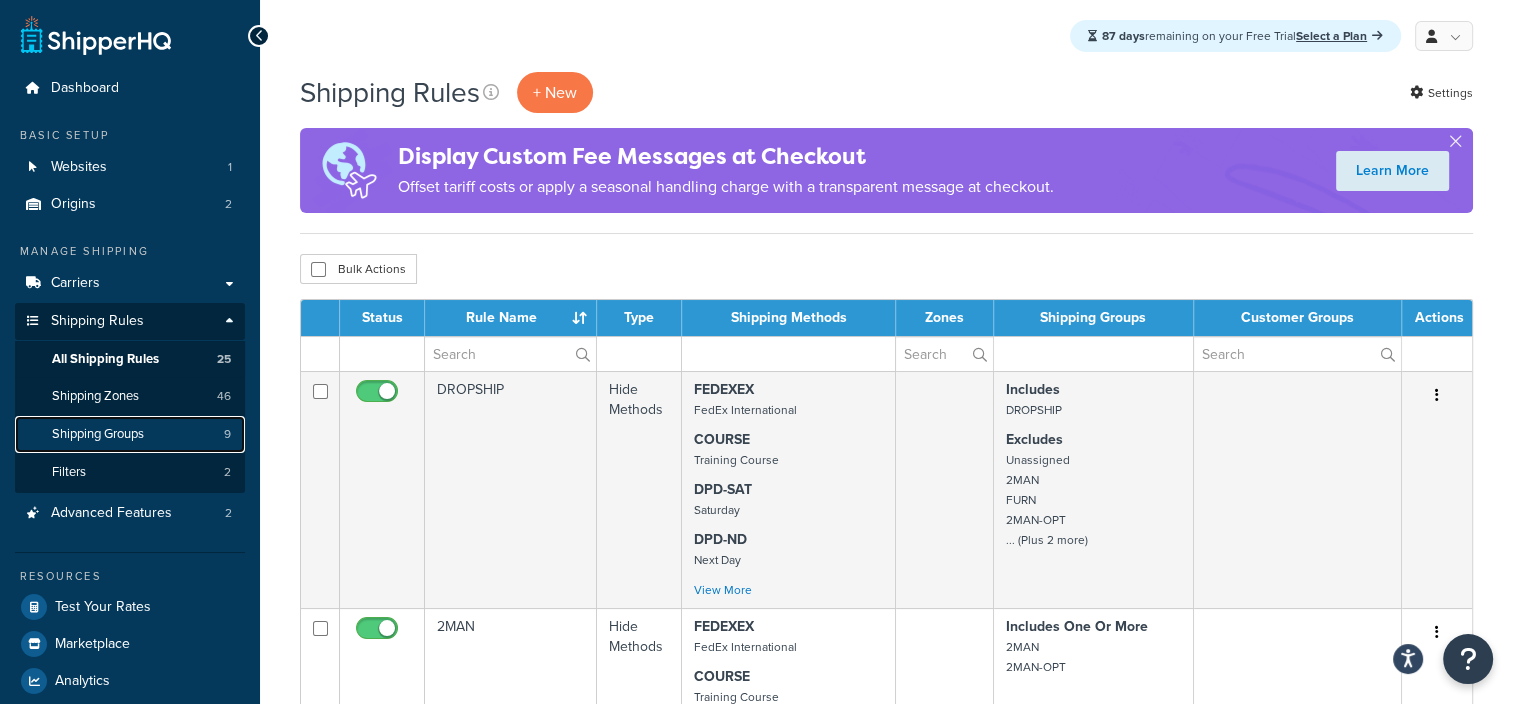 click on "Shipping Groups" at bounding box center (98, 434) 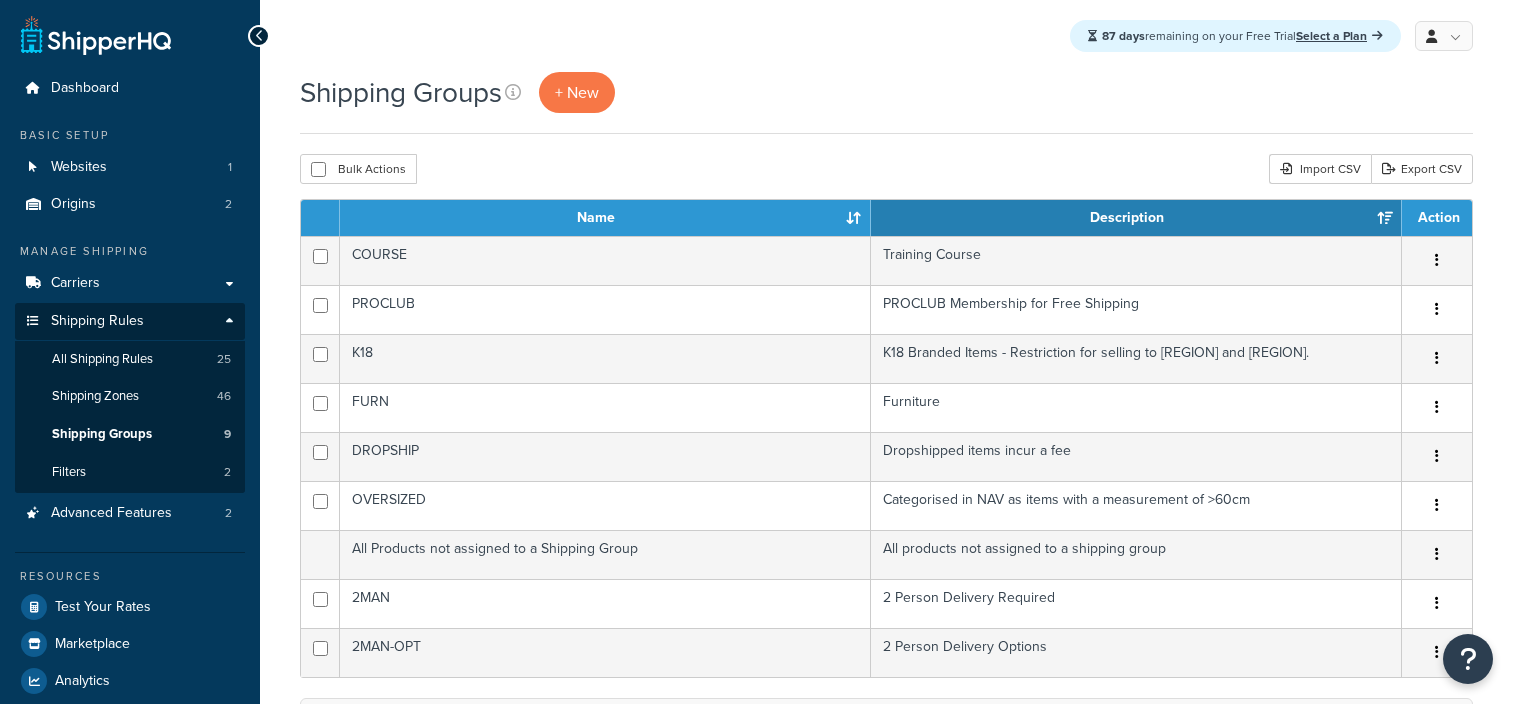scroll, scrollTop: 0, scrollLeft: 0, axis: both 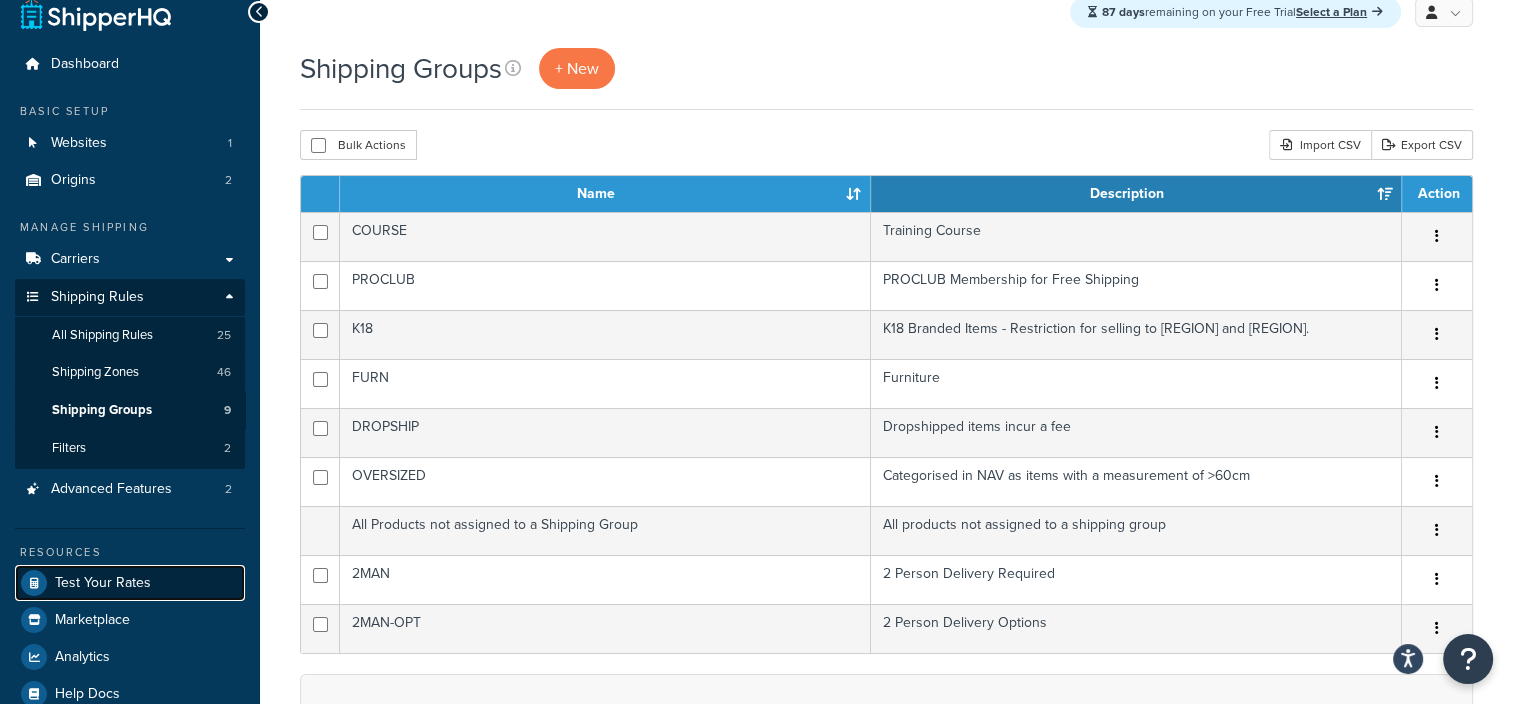 click on "Test Your Rates" at bounding box center [130, 583] 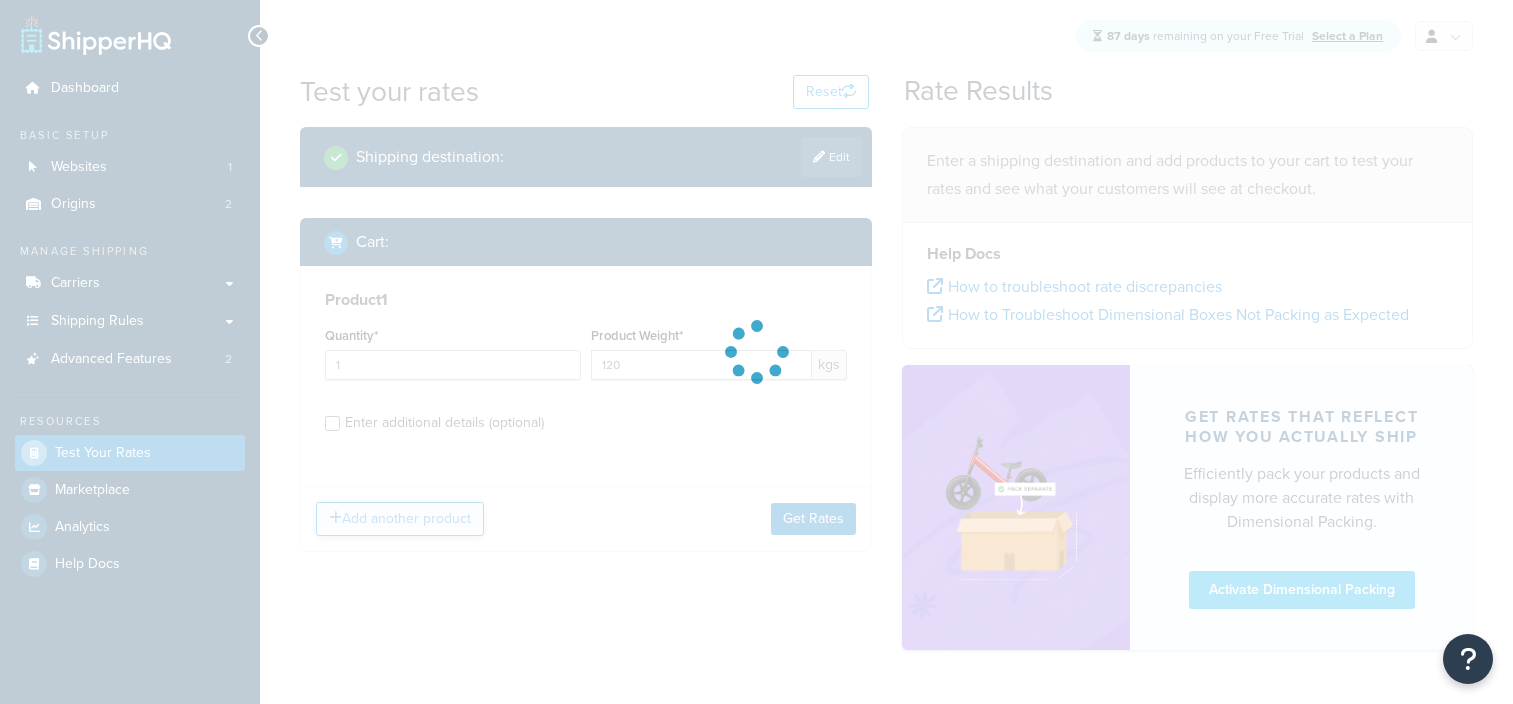 scroll, scrollTop: 0, scrollLeft: 0, axis: both 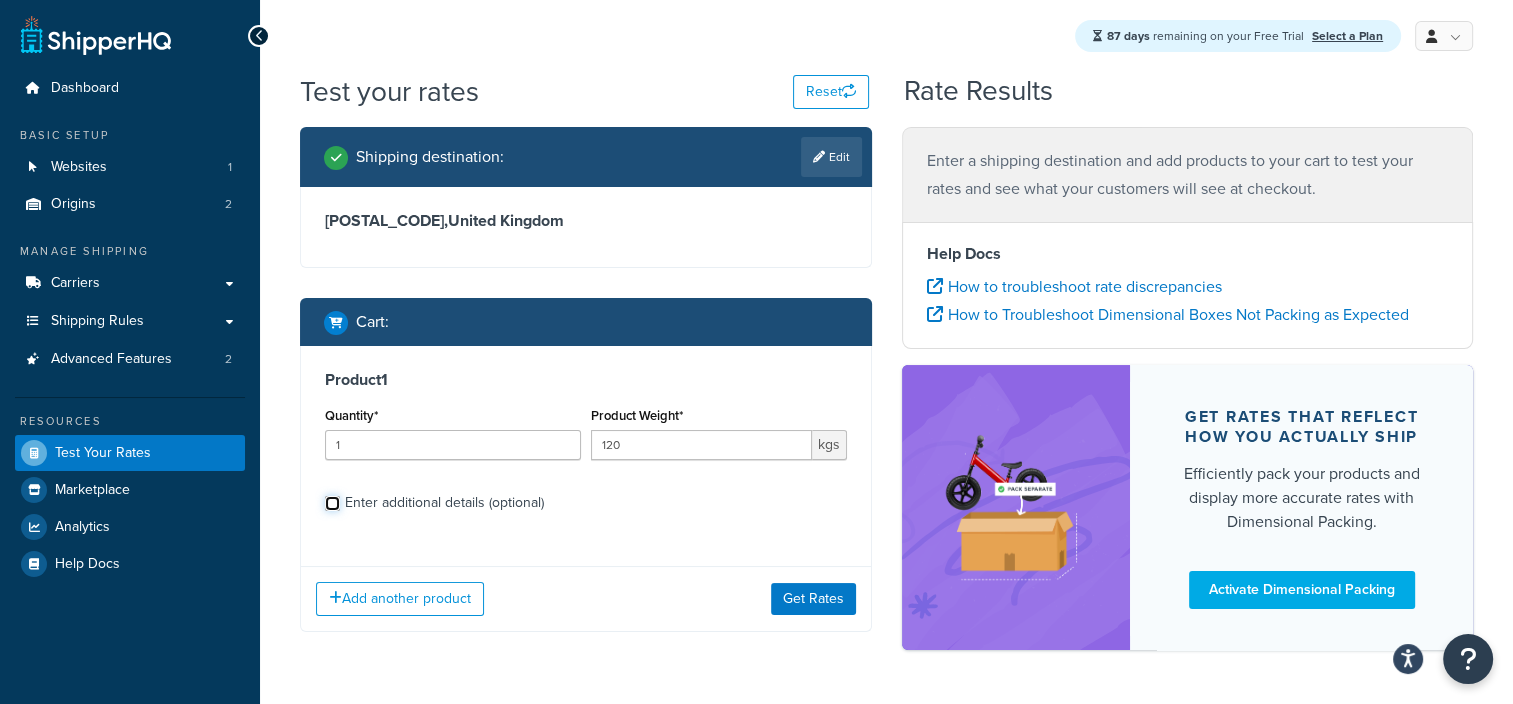 click on "Enter additional details (optional)" at bounding box center [332, 503] 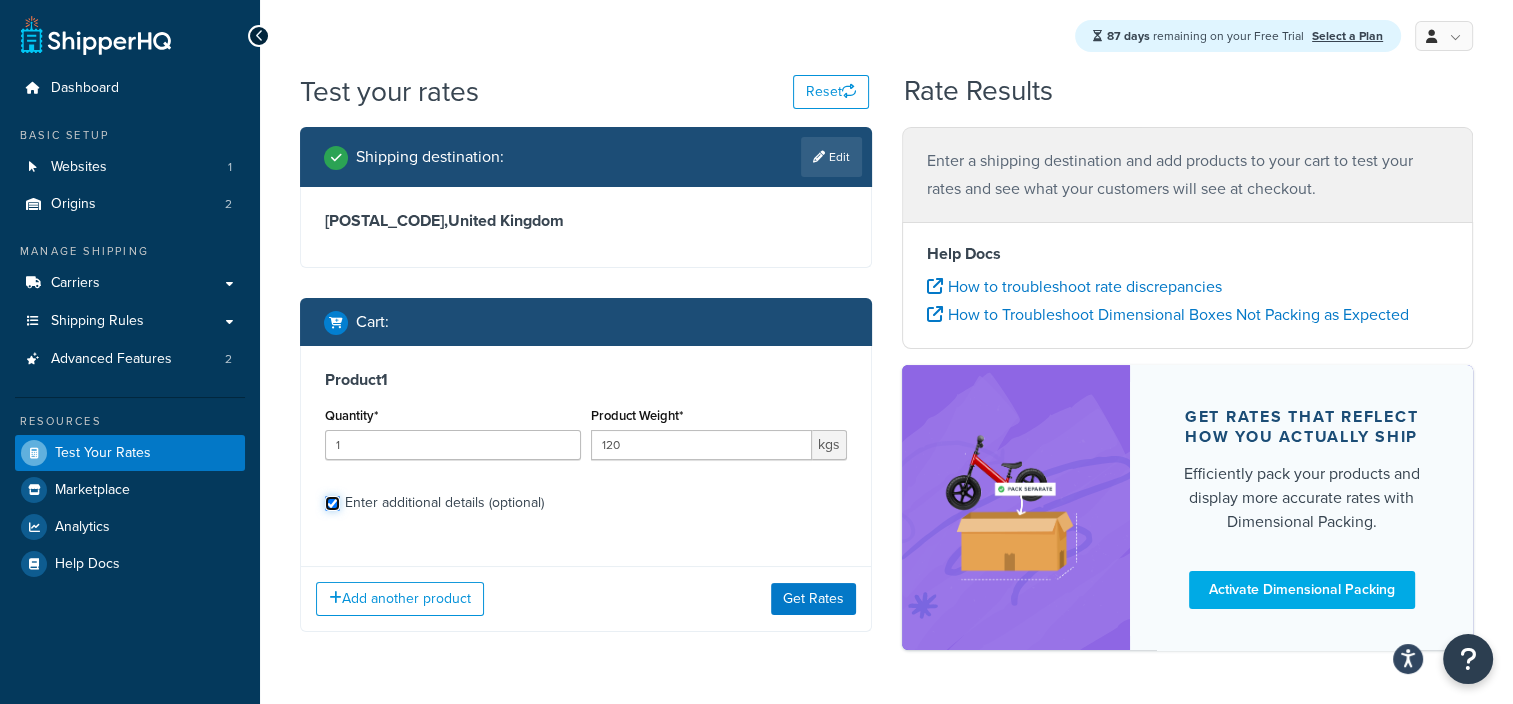 checkbox on "true" 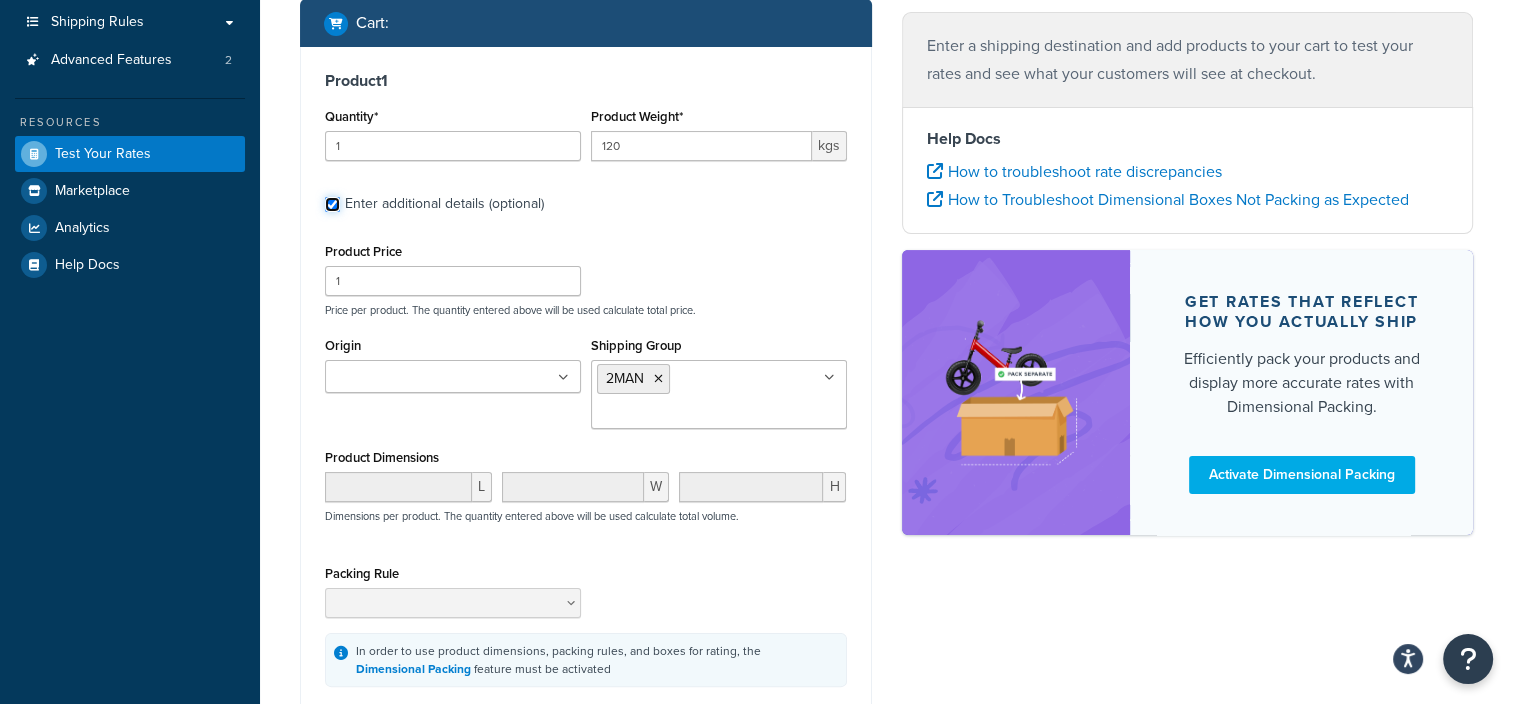 scroll, scrollTop: 300, scrollLeft: 0, axis: vertical 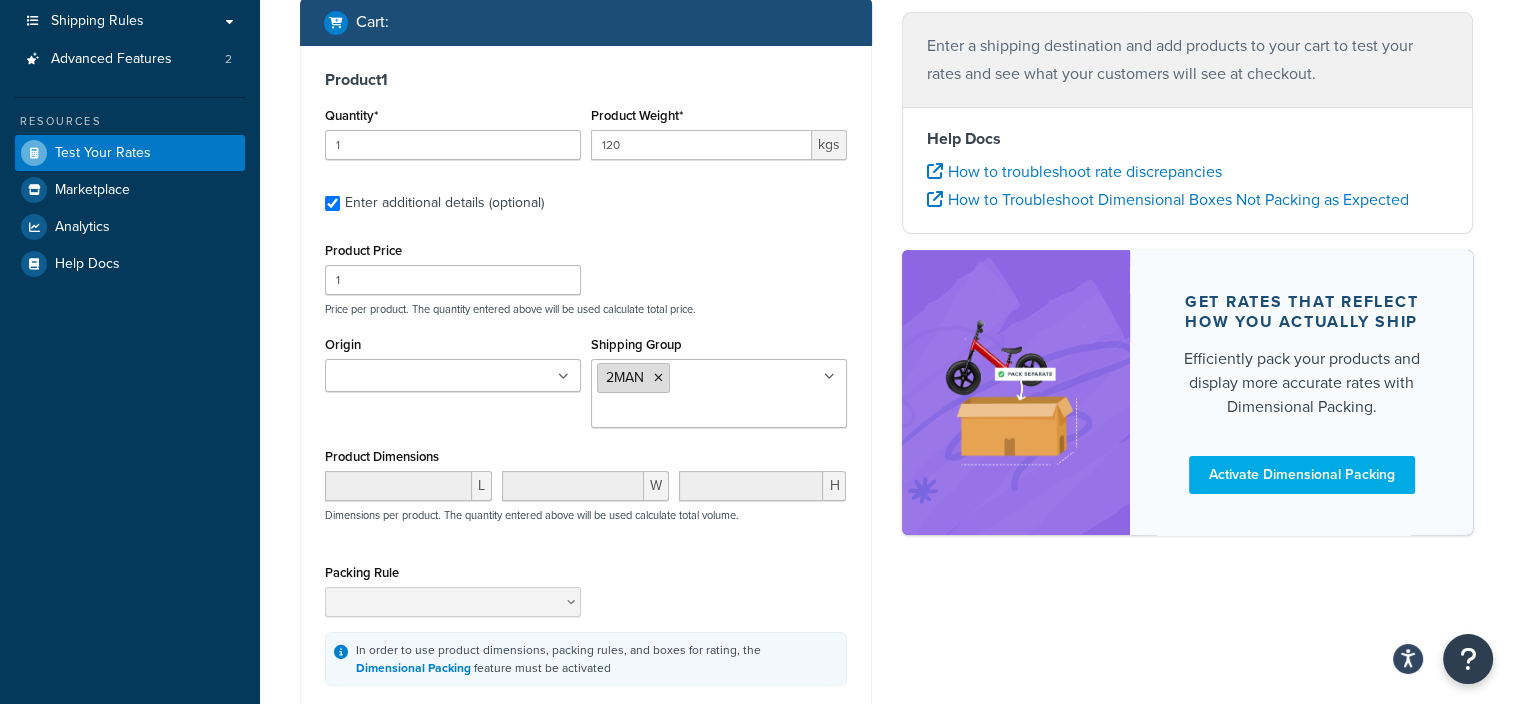 click at bounding box center (658, 378) 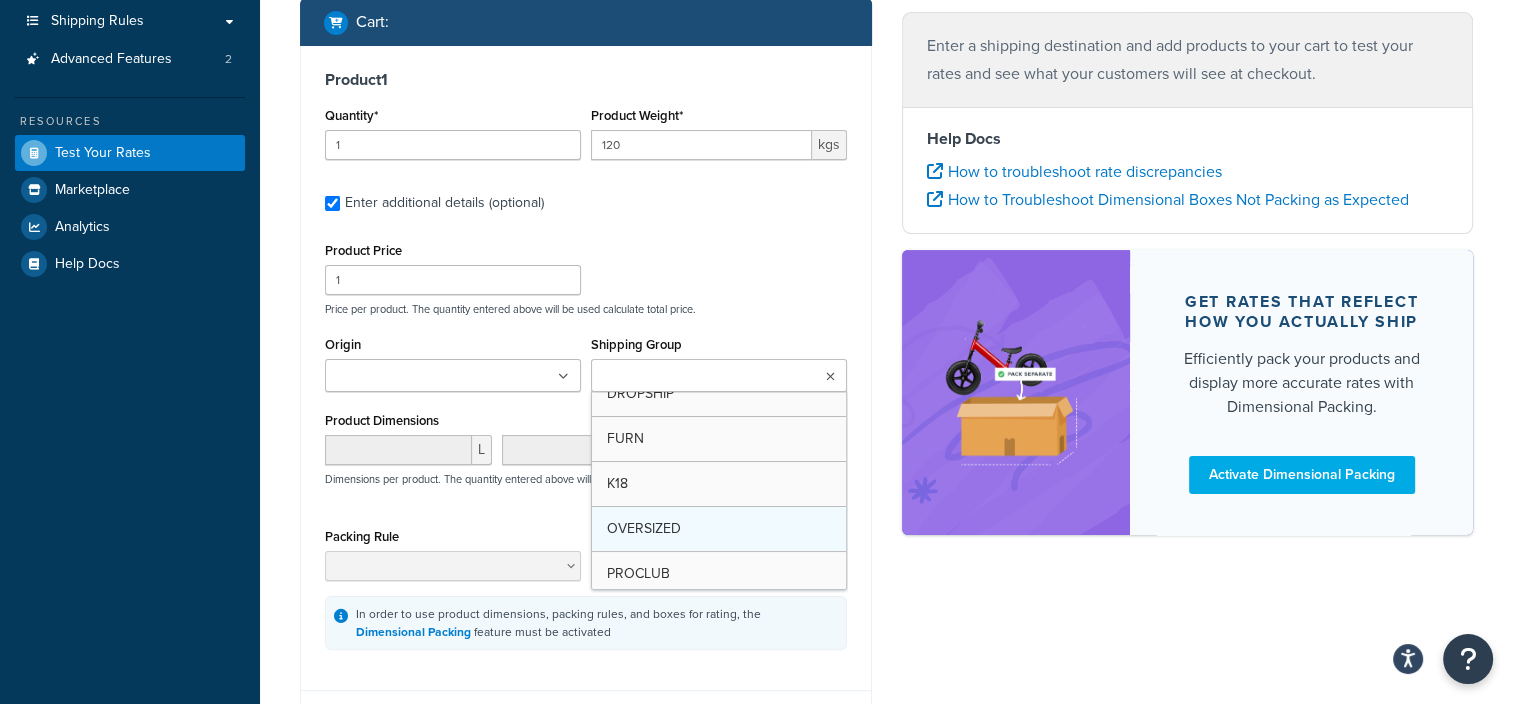 scroll, scrollTop: 176, scrollLeft: 0, axis: vertical 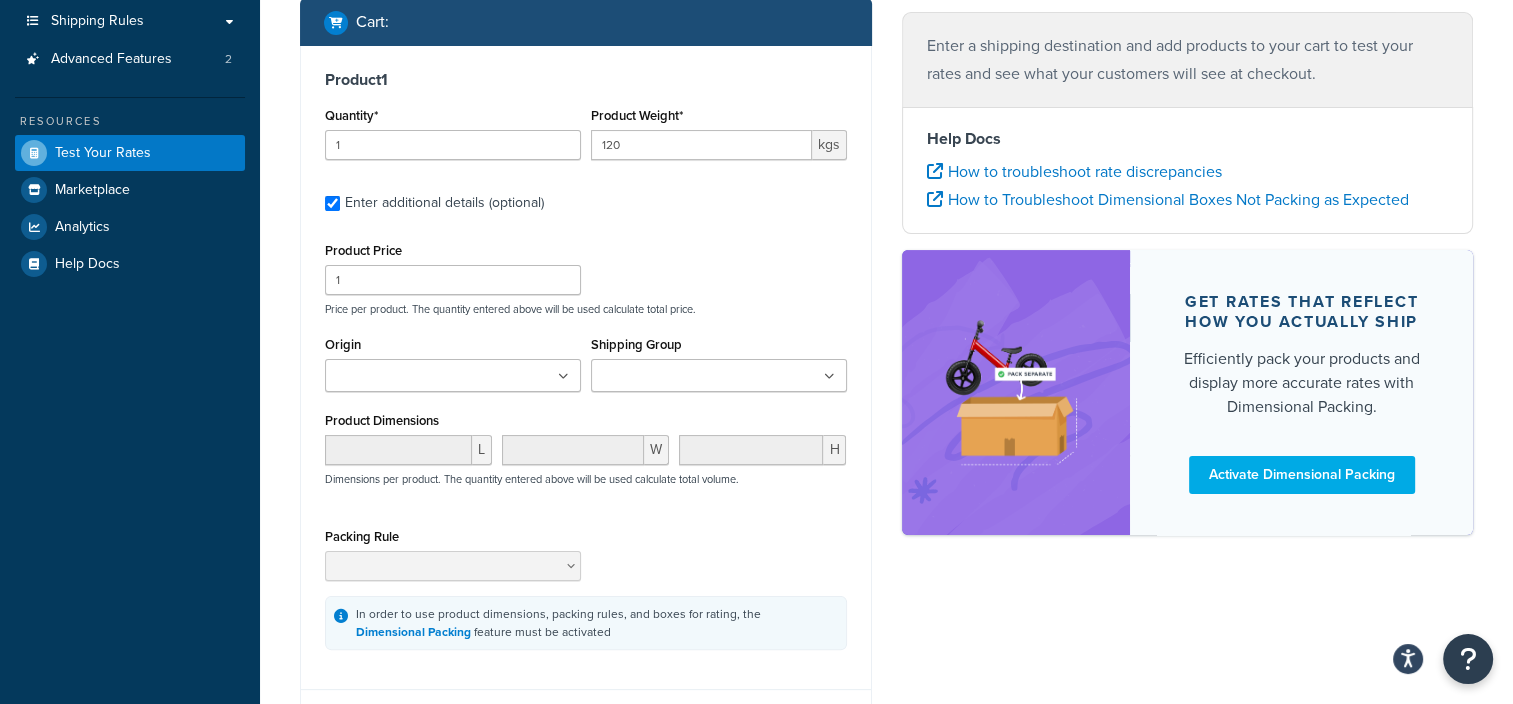 drag, startPoint x: 852, startPoint y: 636, endPoint x: 827, endPoint y: 638, distance: 25.079872 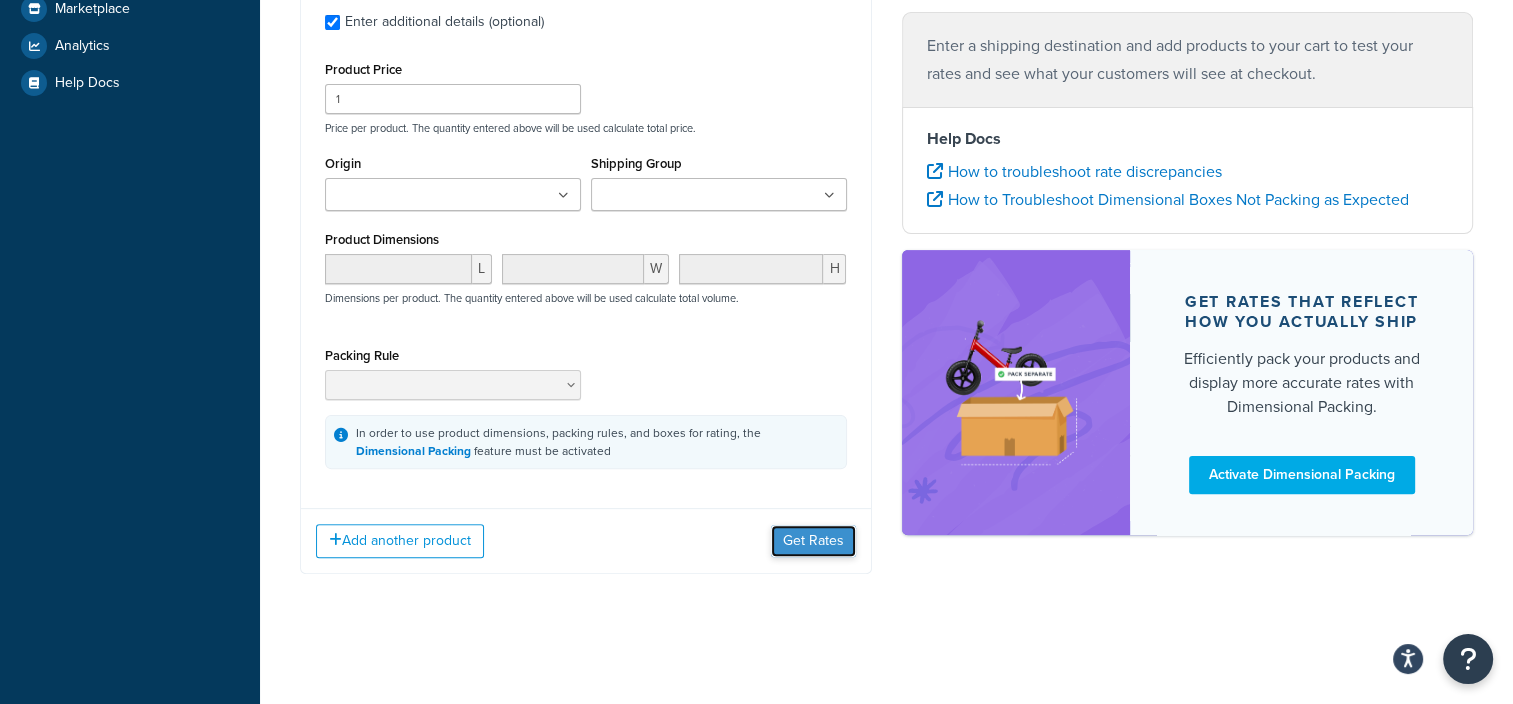 click on "Get Rates" at bounding box center (813, 541) 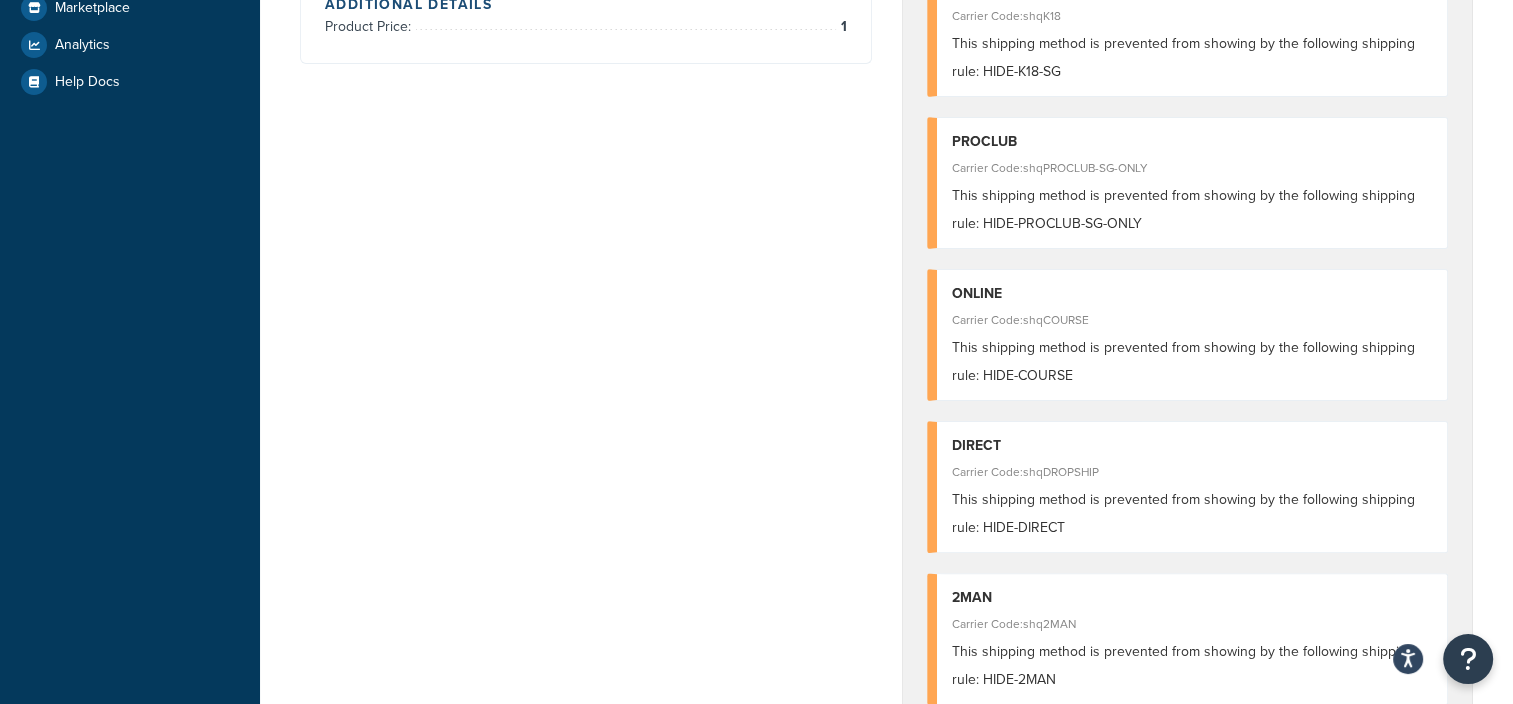 scroll, scrollTop: 0, scrollLeft: 0, axis: both 